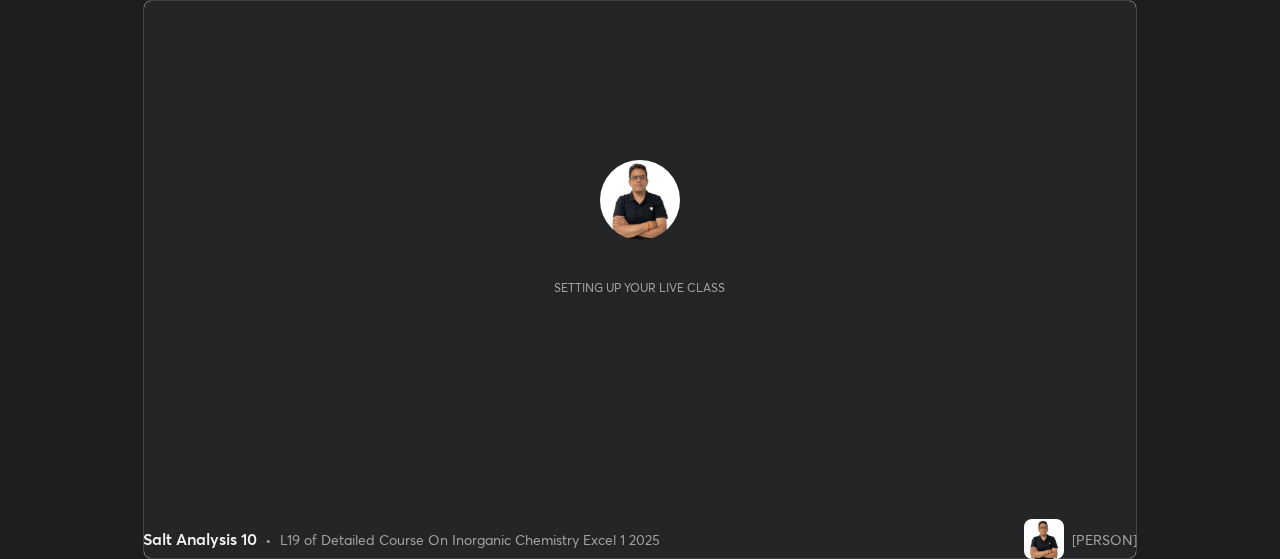 scroll, scrollTop: 0, scrollLeft: 0, axis: both 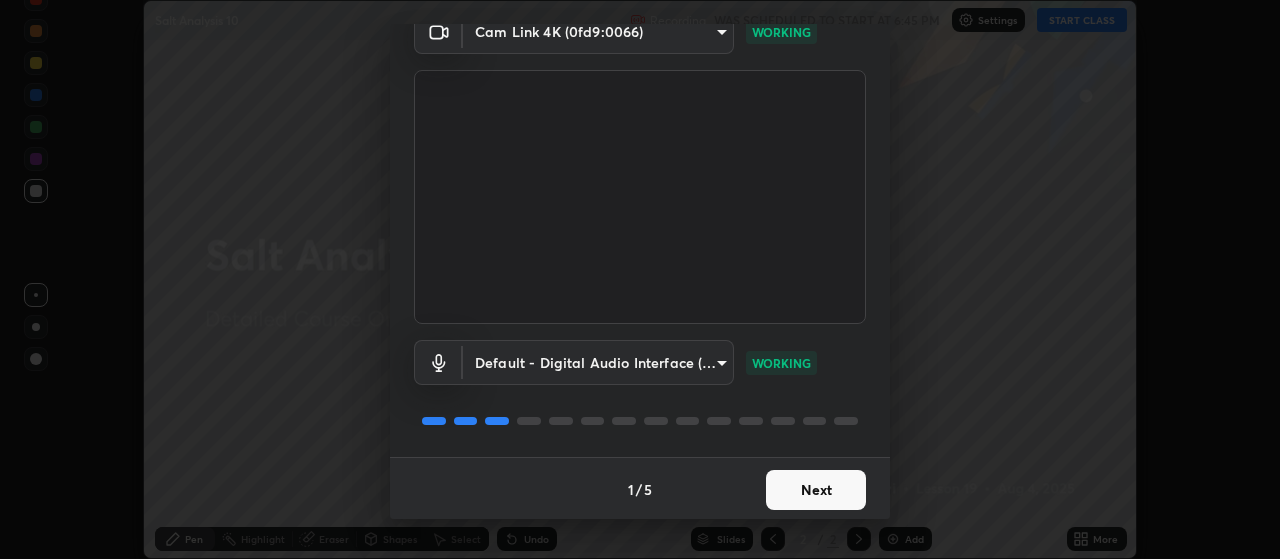 click on "Next" at bounding box center (816, 490) 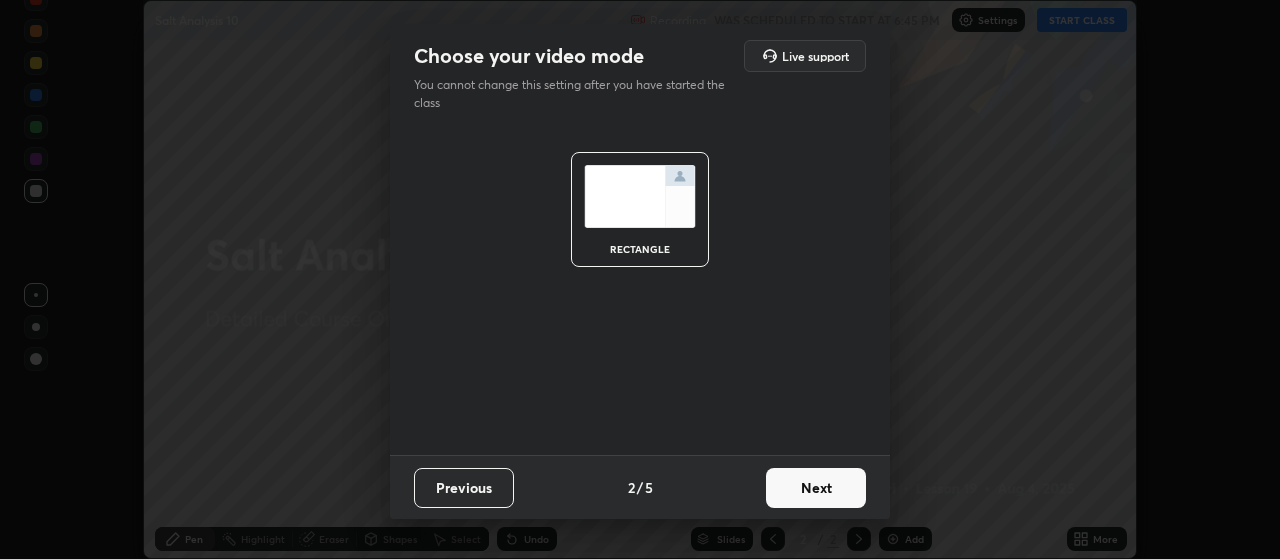 click on "Next" at bounding box center (816, 488) 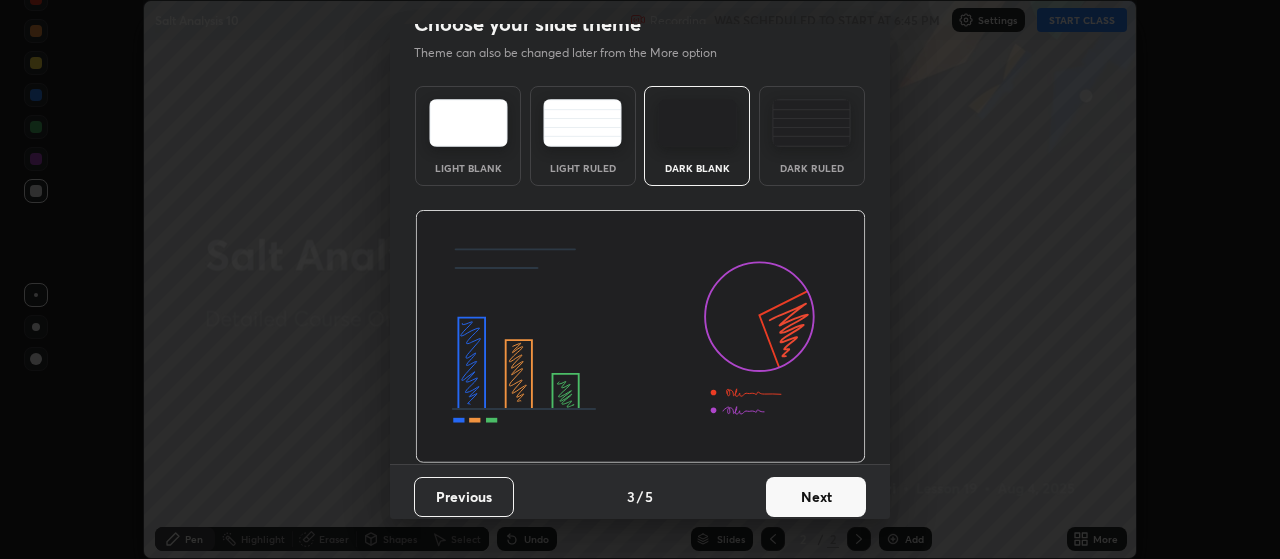 scroll, scrollTop: 40, scrollLeft: 0, axis: vertical 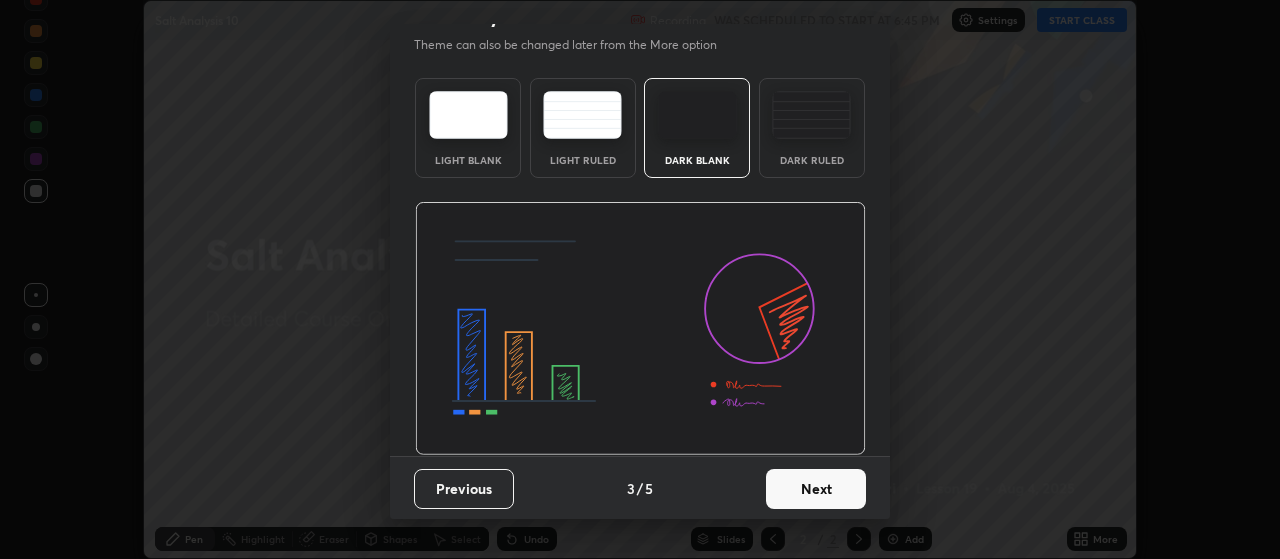 click on "Next" at bounding box center [816, 489] 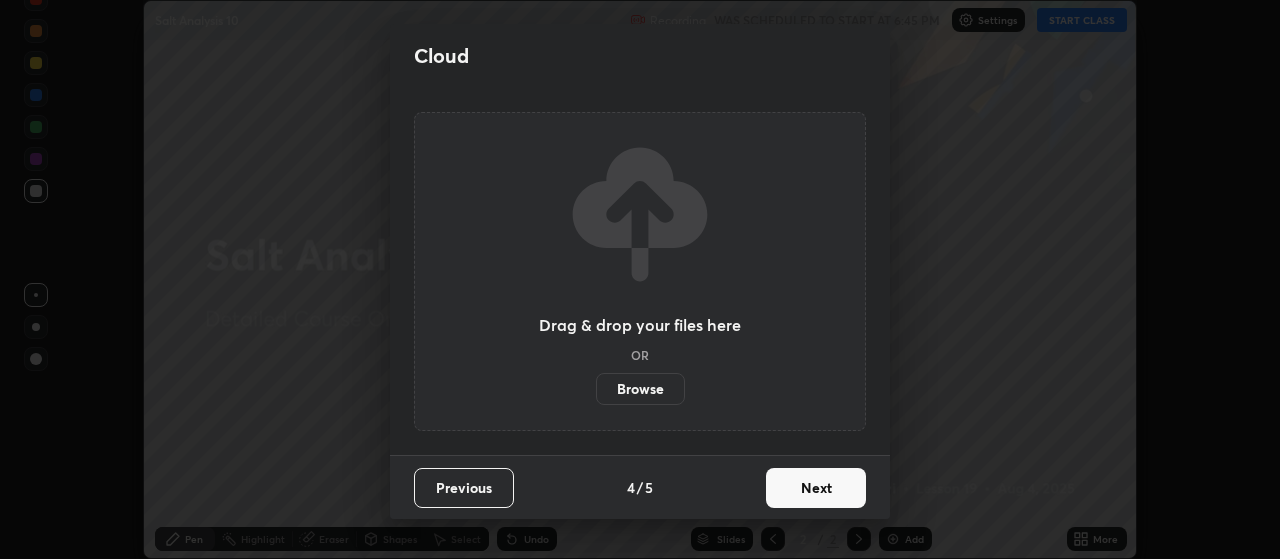 scroll, scrollTop: 0, scrollLeft: 0, axis: both 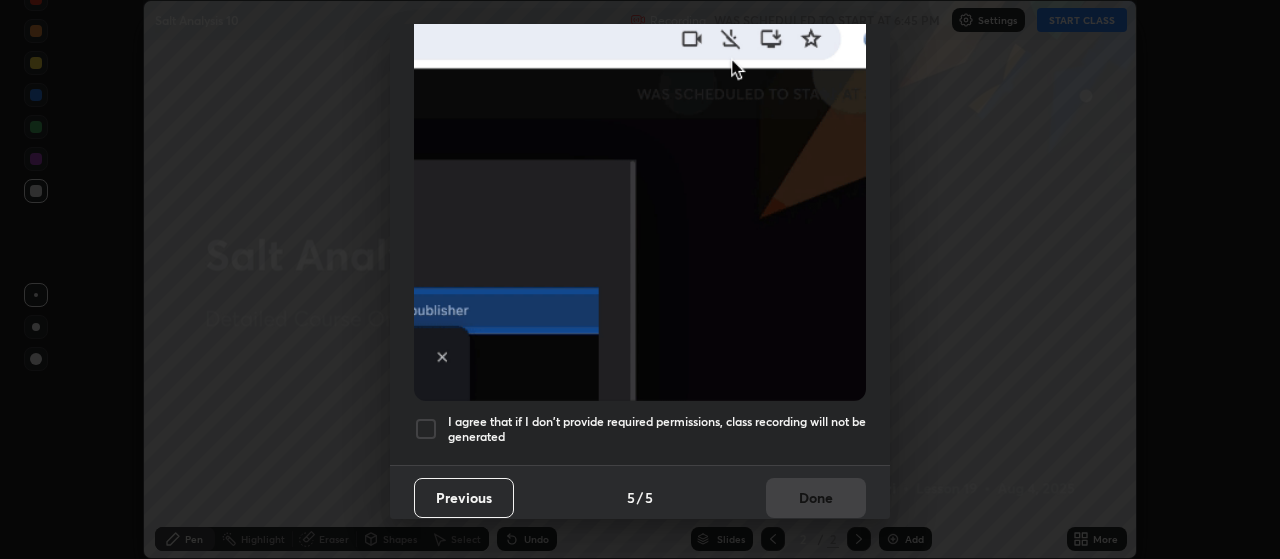 click at bounding box center [426, 429] 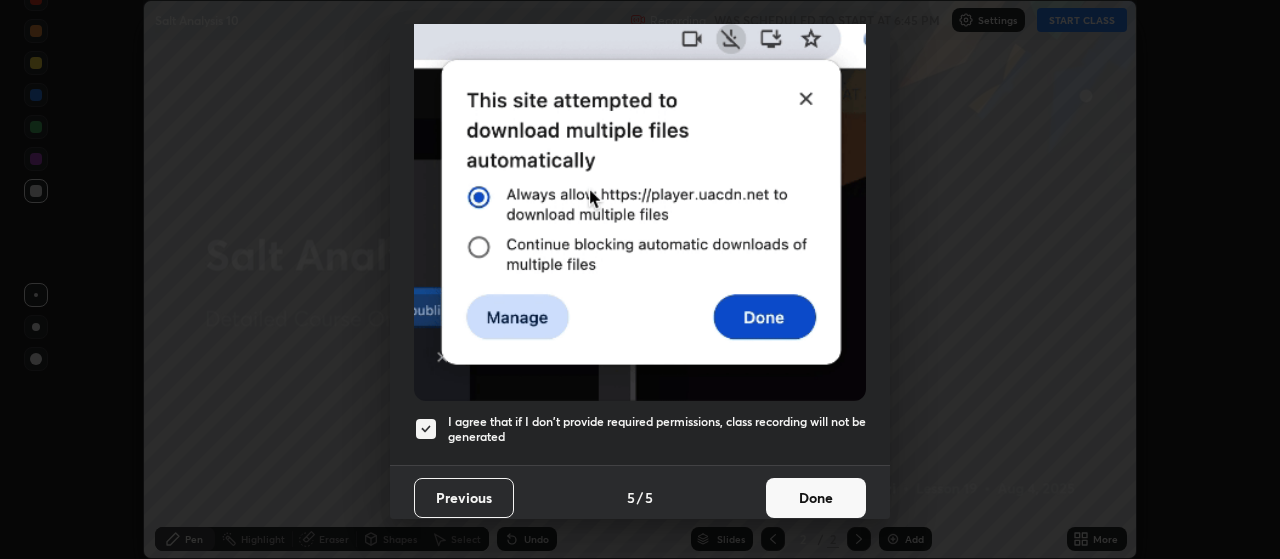 click on "Done" at bounding box center [816, 498] 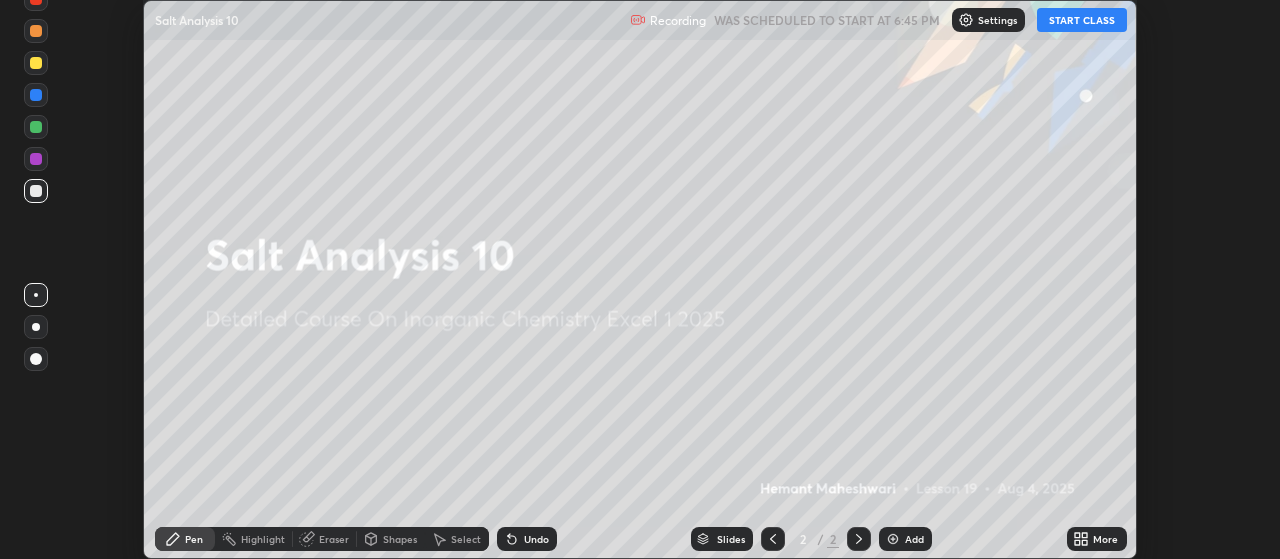 click on "START CLASS" at bounding box center [1082, 20] 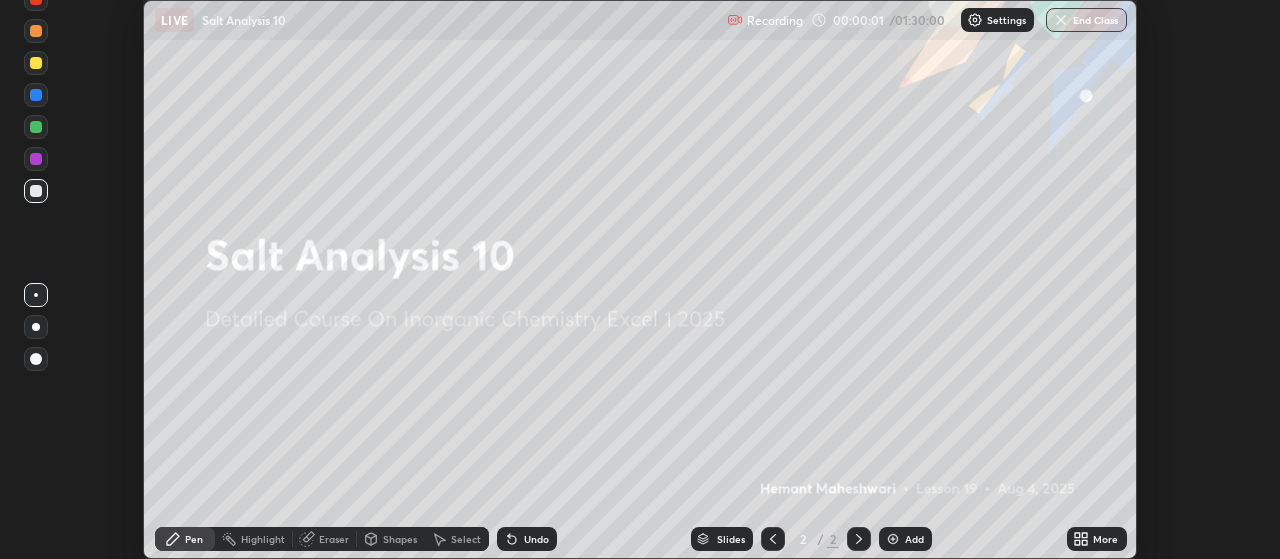 click on "Add" at bounding box center (914, 539) 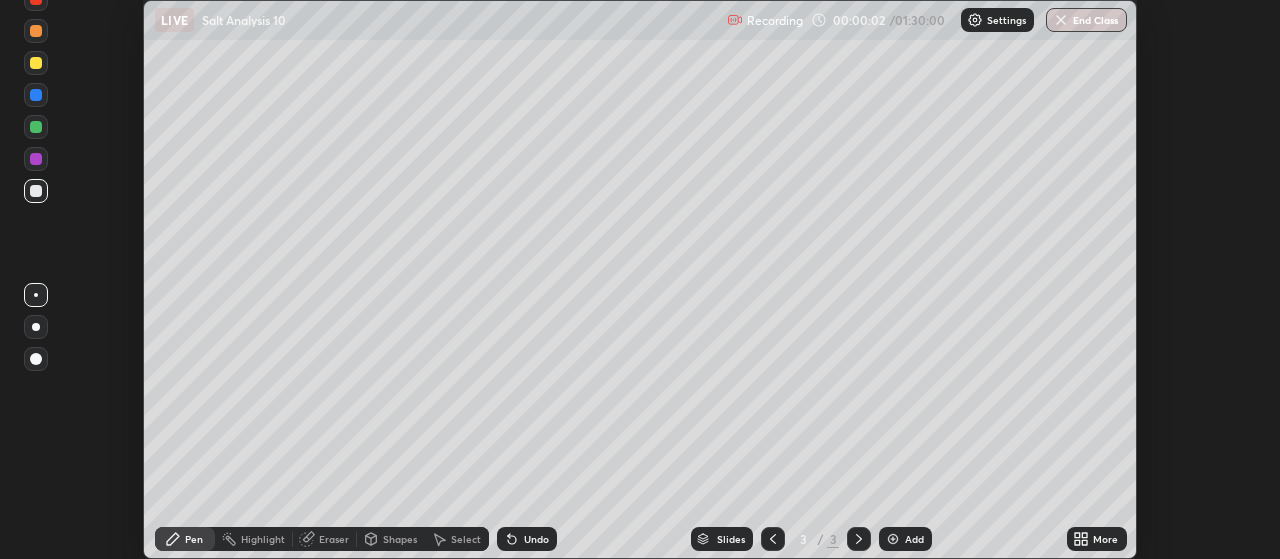 click 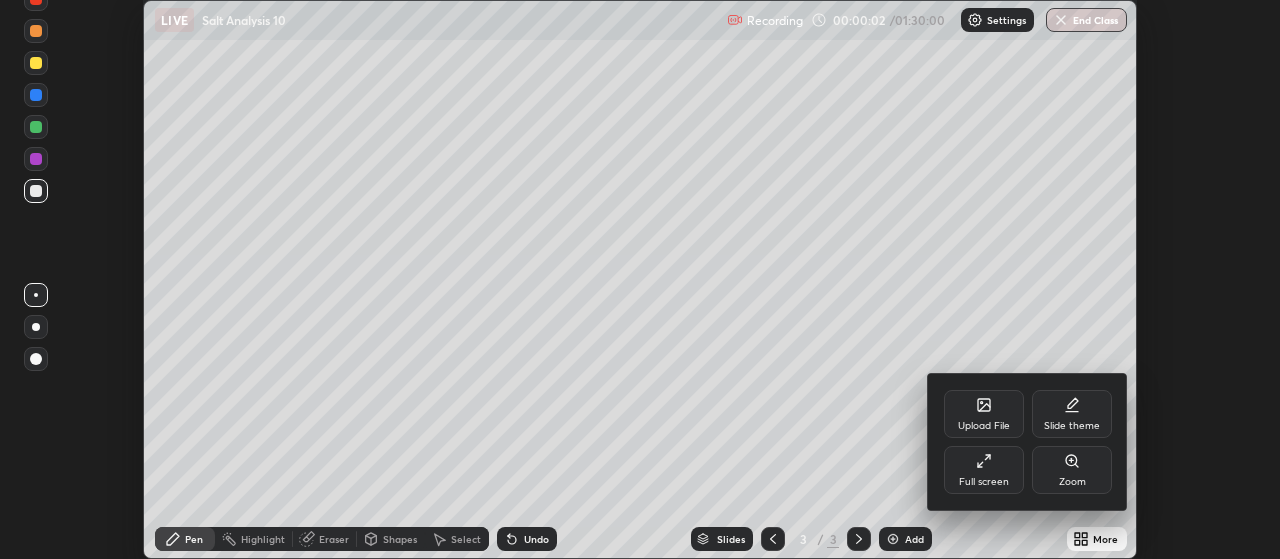 click on "Full screen" at bounding box center [984, 470] 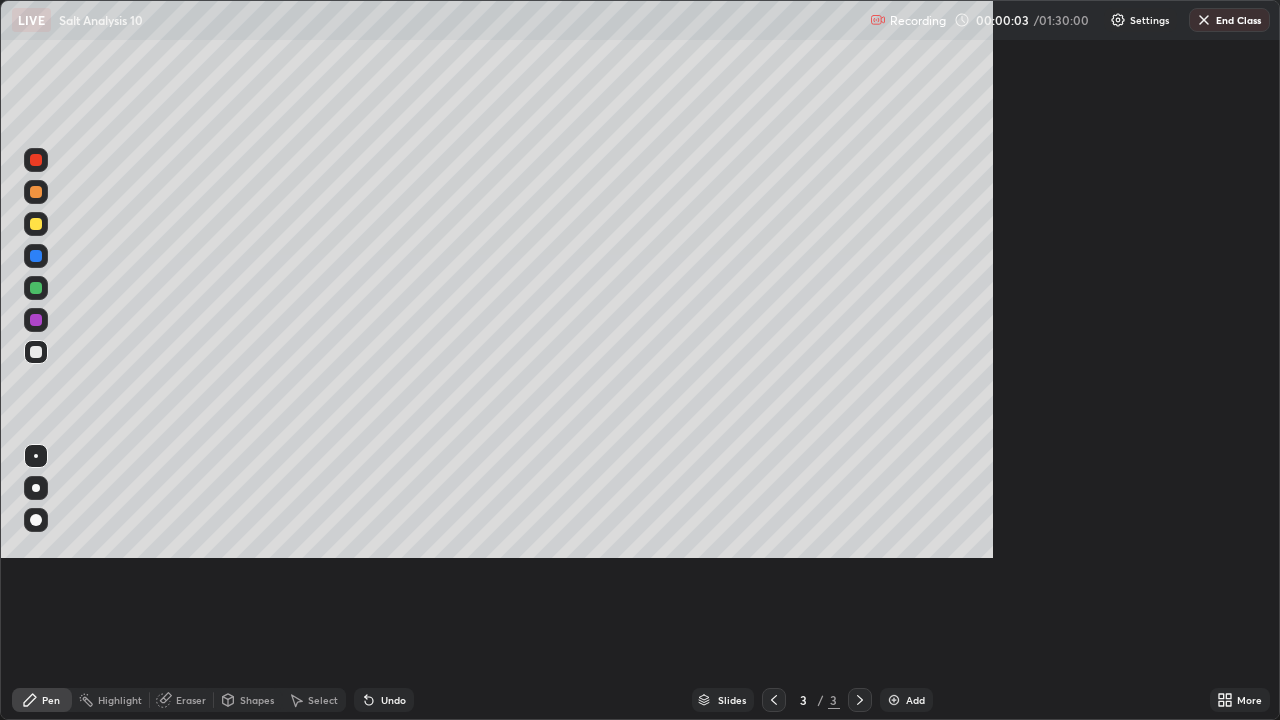 scroll, scrollTop: 99280, scrollLeft: 98720, axis: both 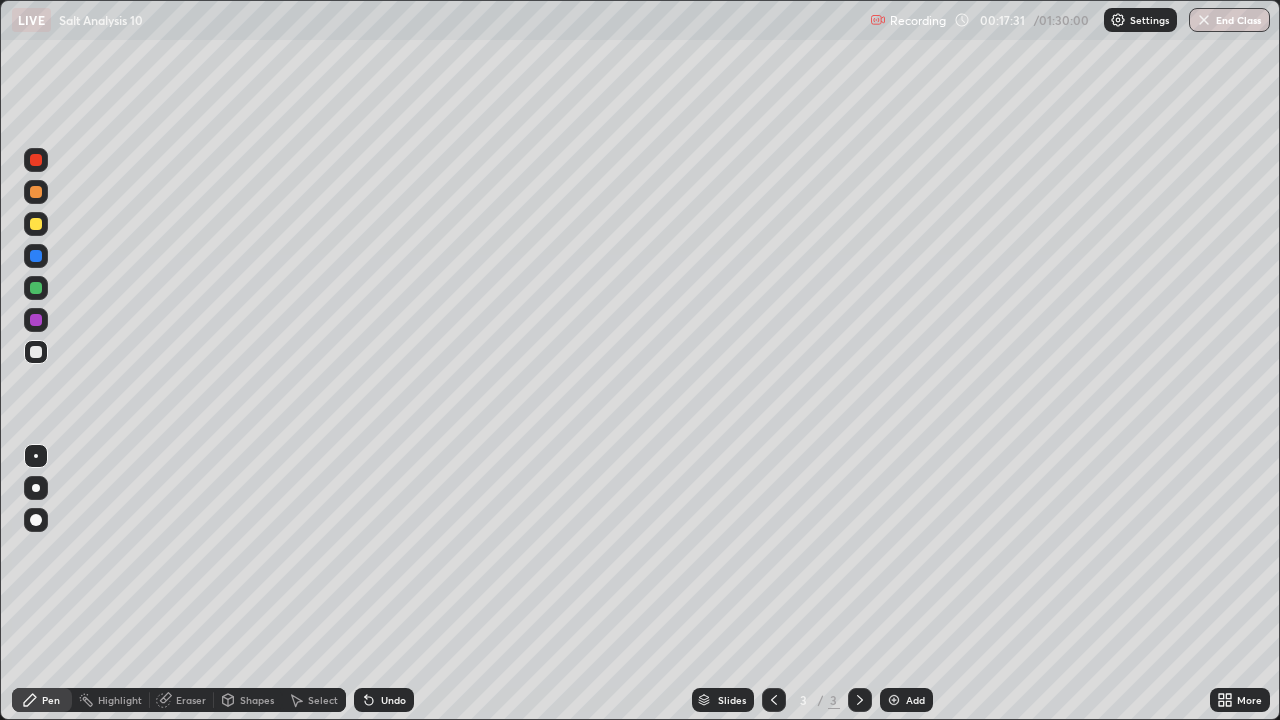 click at bounding box center (894, 700) 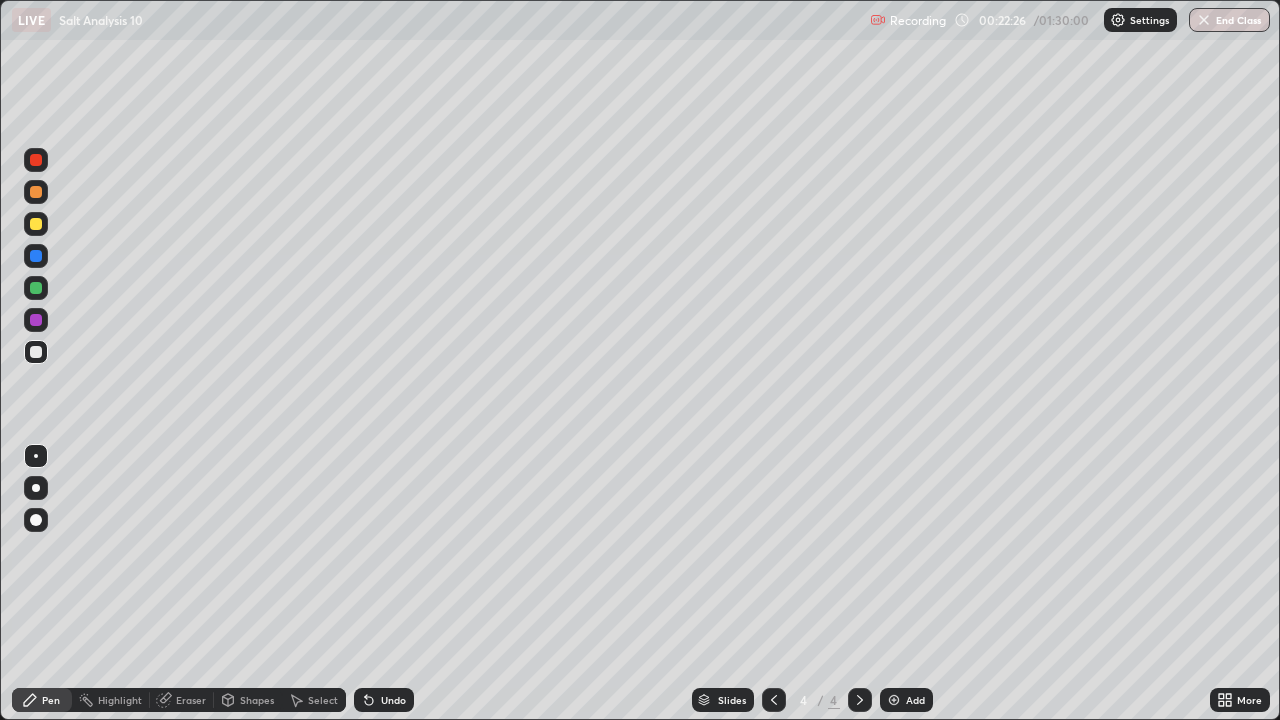 click at bounding box center (894, 700) 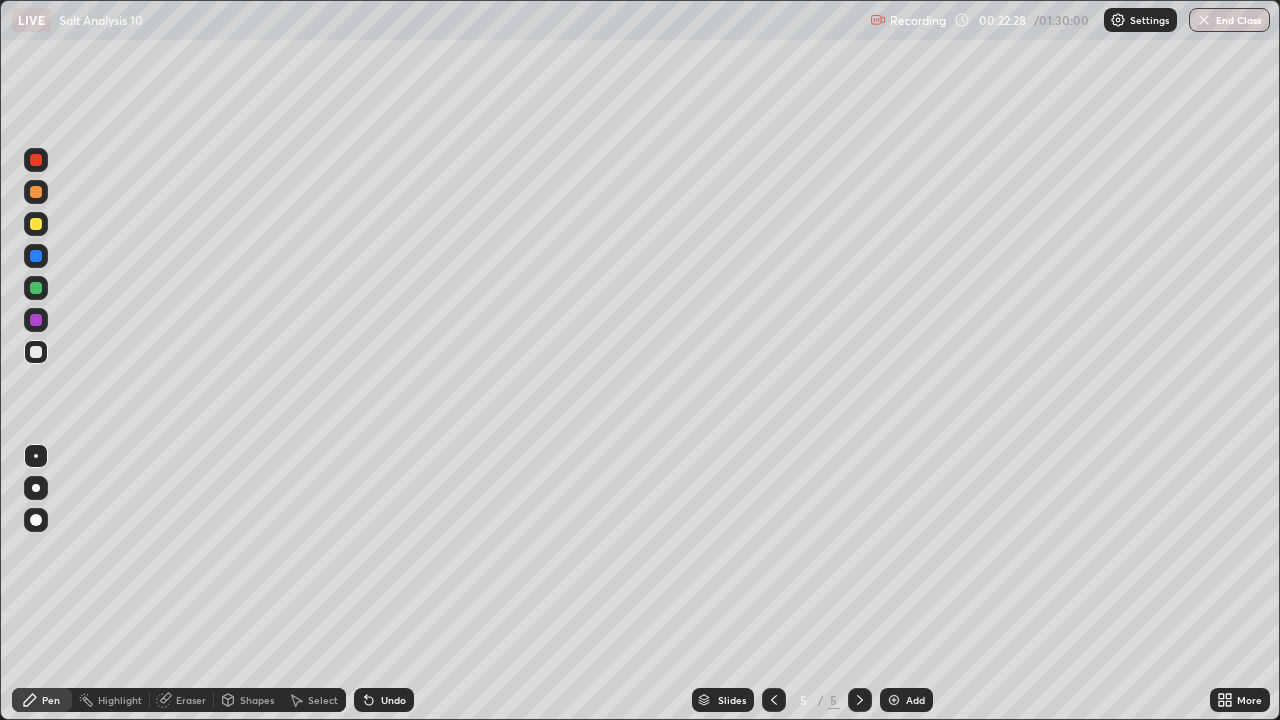click at bounding box center (36, 224) 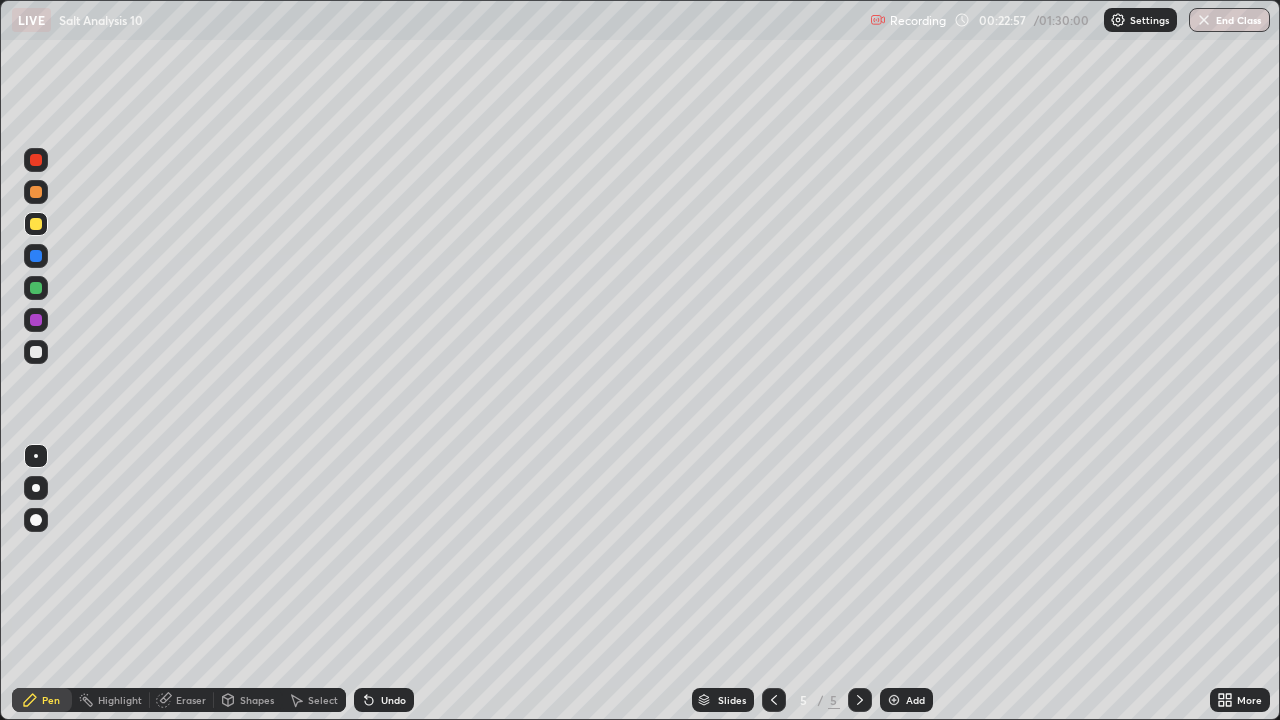 click at bounding box center (36, 352) 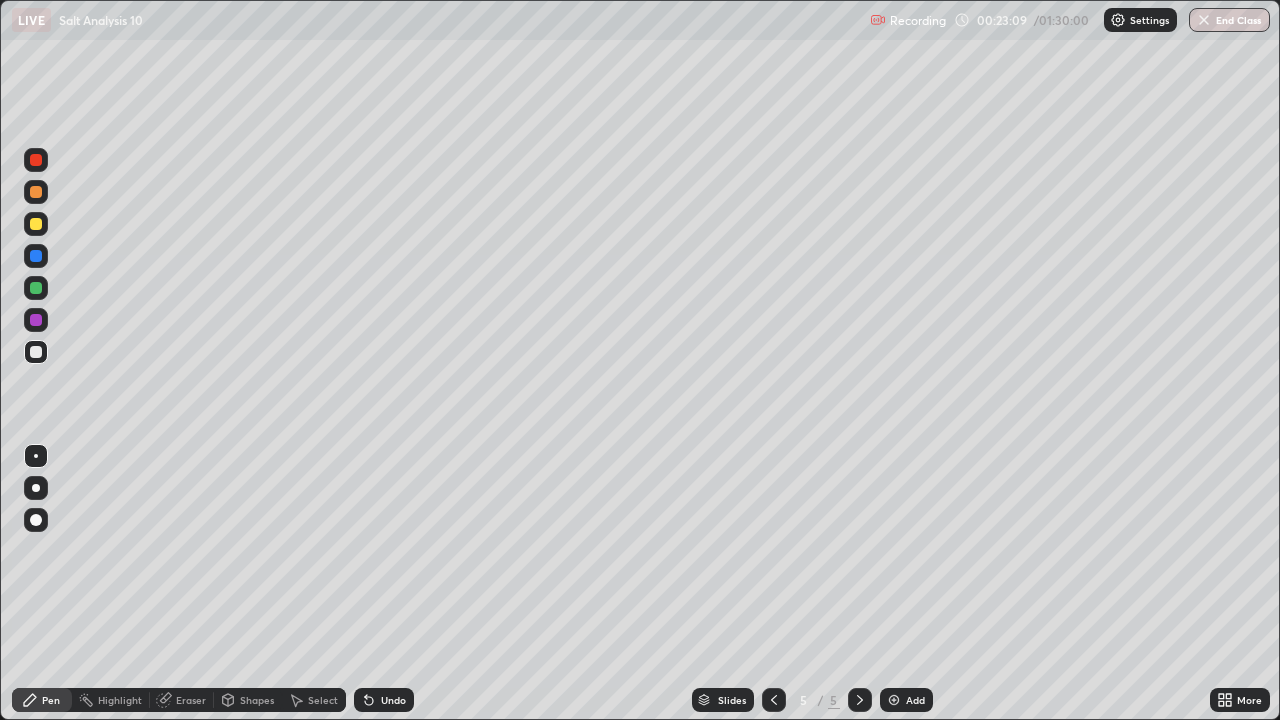click on "Eraser" at bounding box center (191, 700) 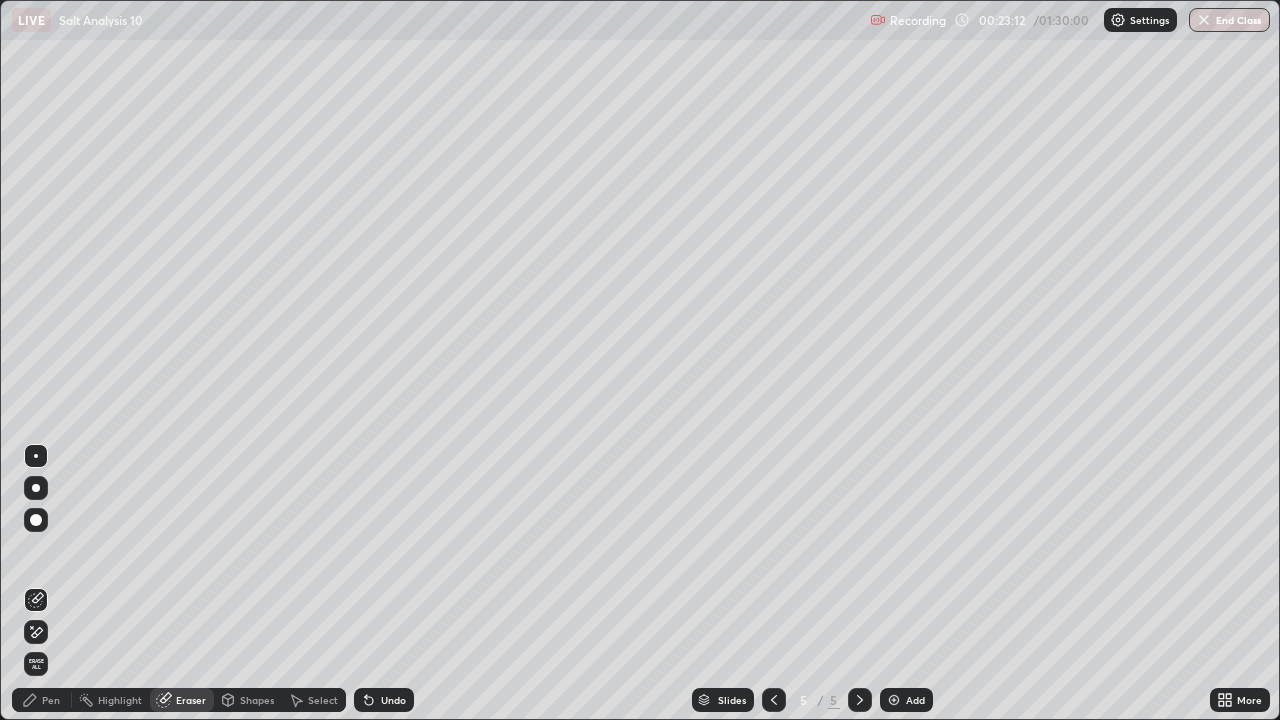 click on "Pen" at bounding box center (42, 700) 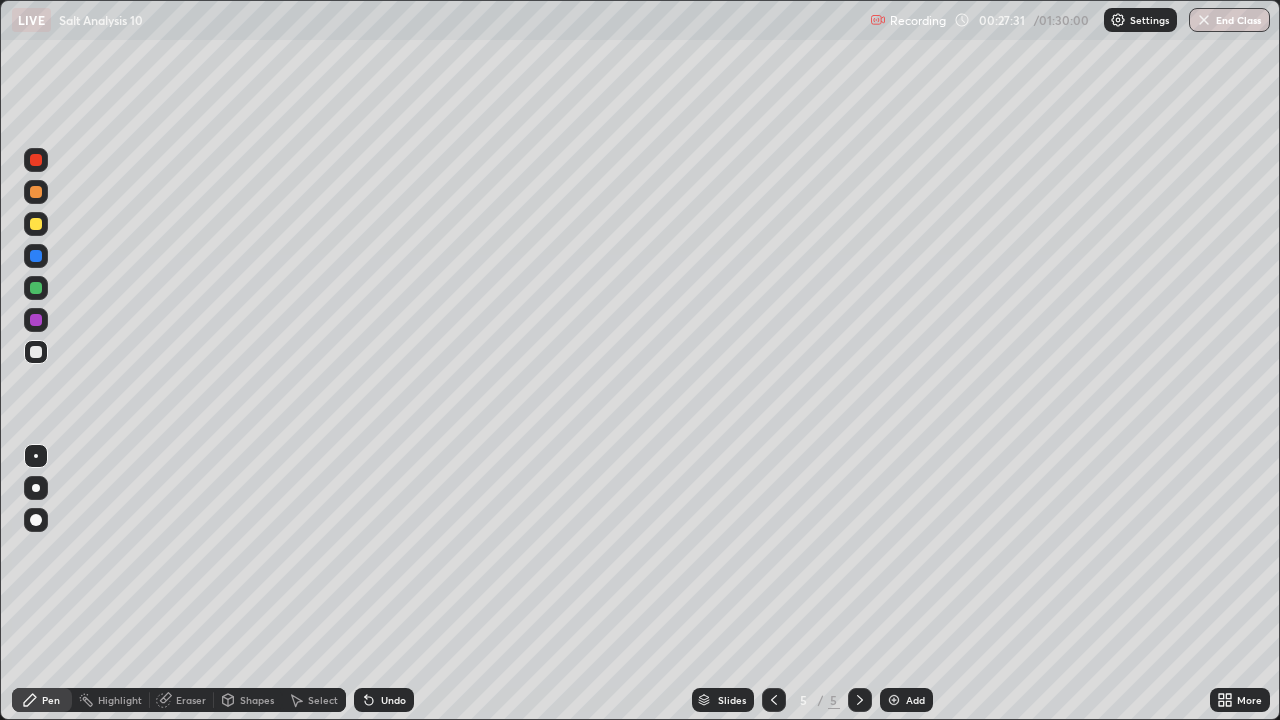 click on "Eraser" at bounding box center [191, 700] 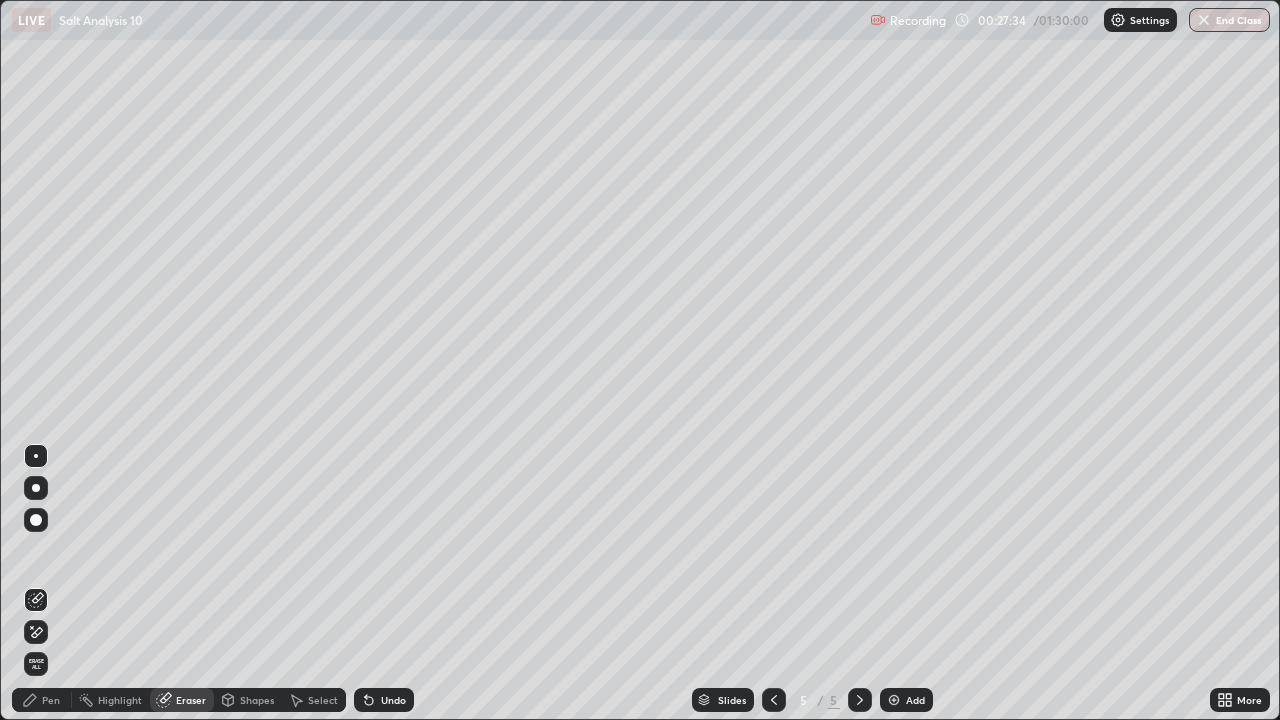 click on "Pen" at bounding box center (51, 700) 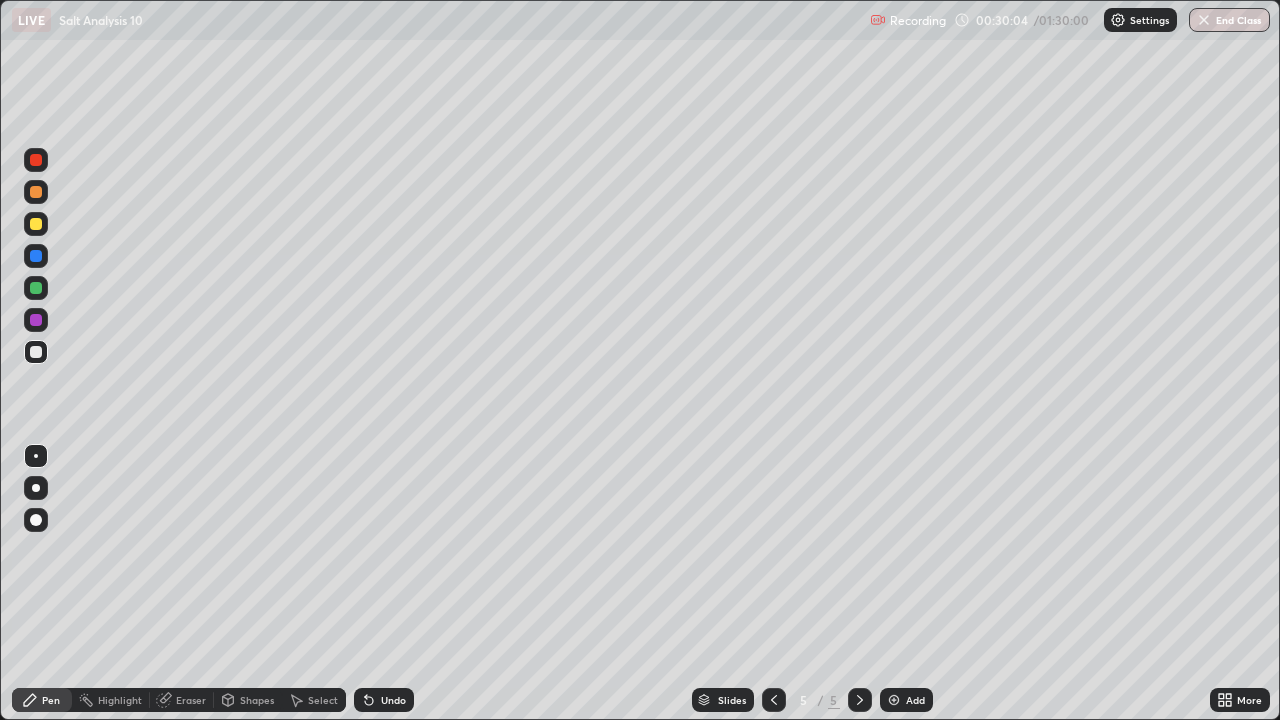 click at bounding box center [894, 700] 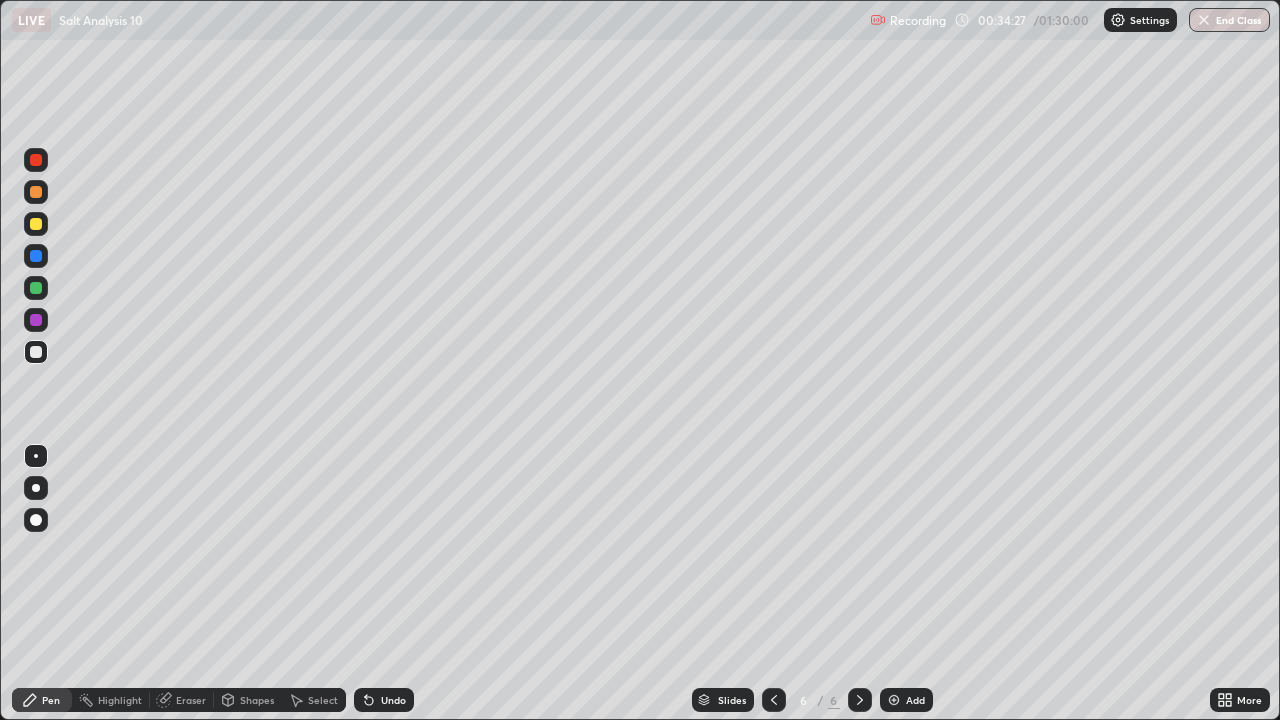 click on "Eraser" at bounding box center [191, 700] 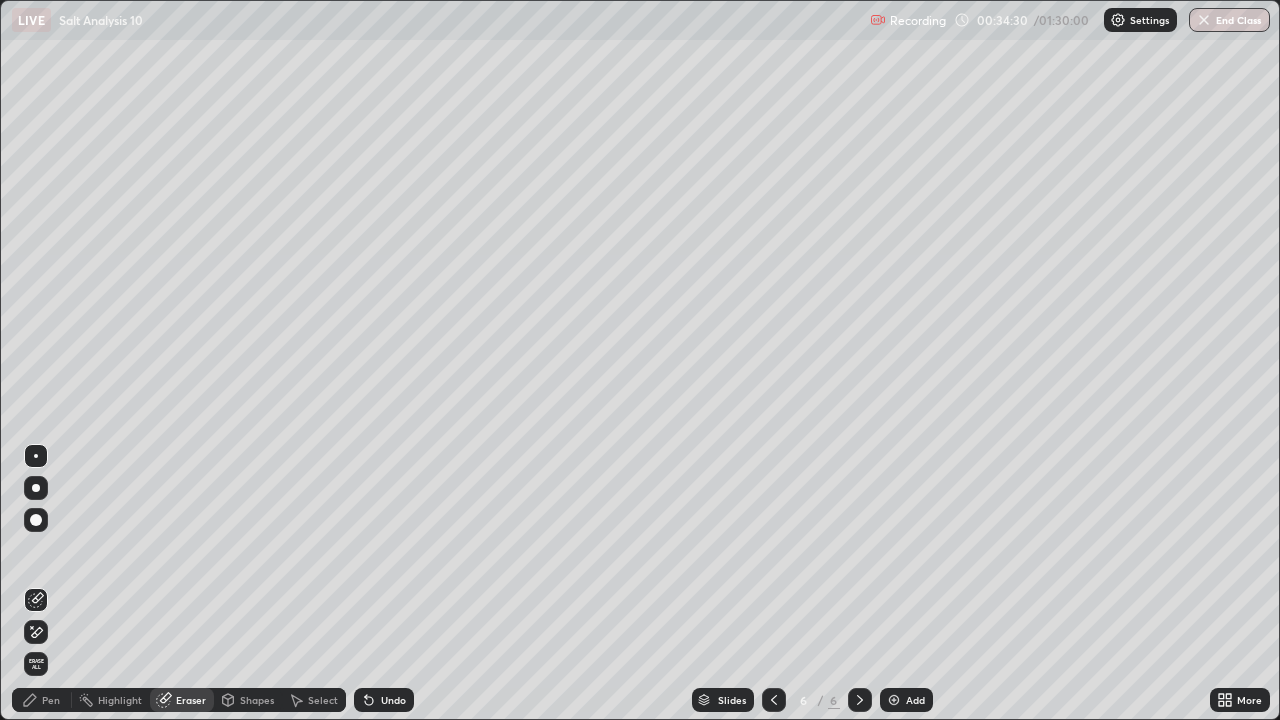 click on "Pen" at bounding box center (51, 700) 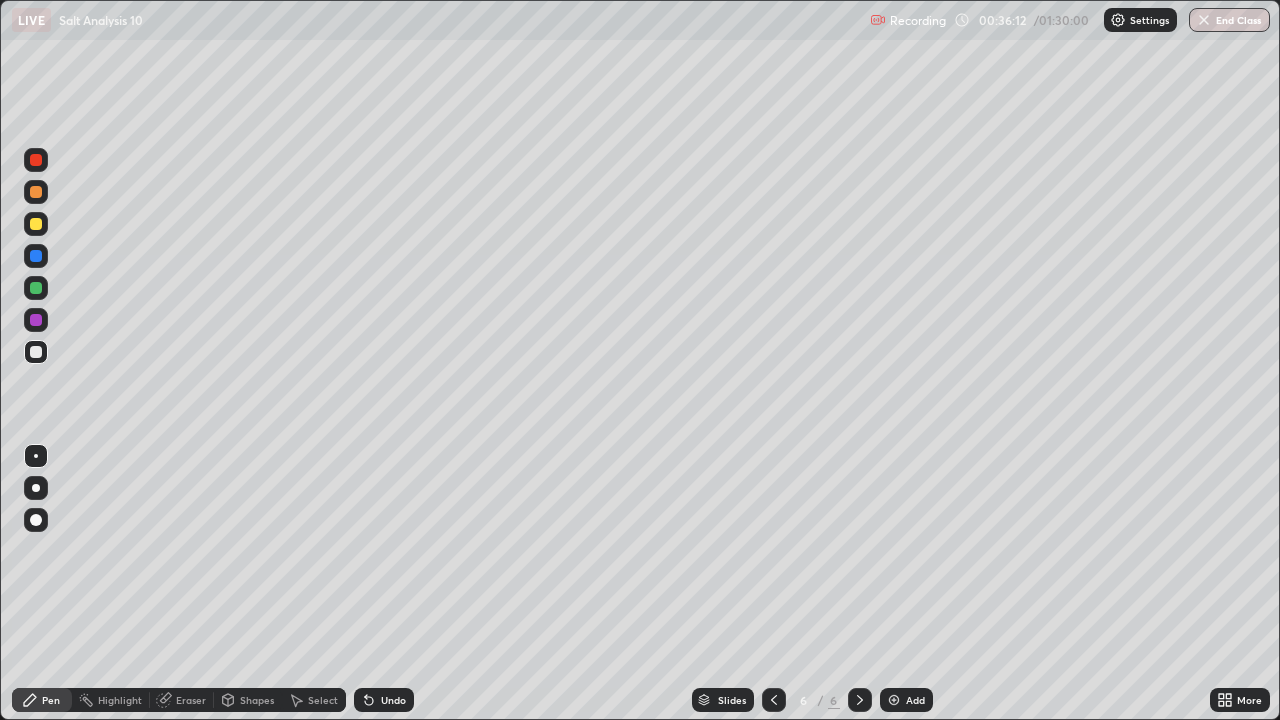 click at bounding box center [894, 700] 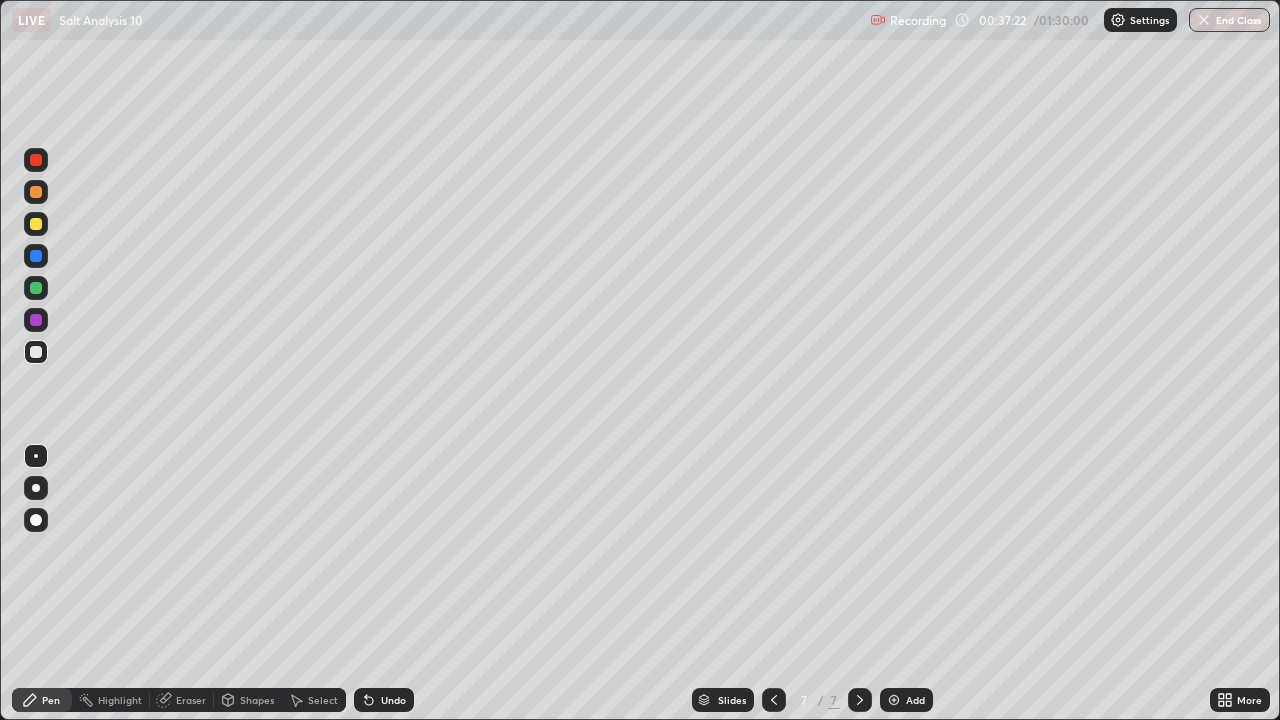 click 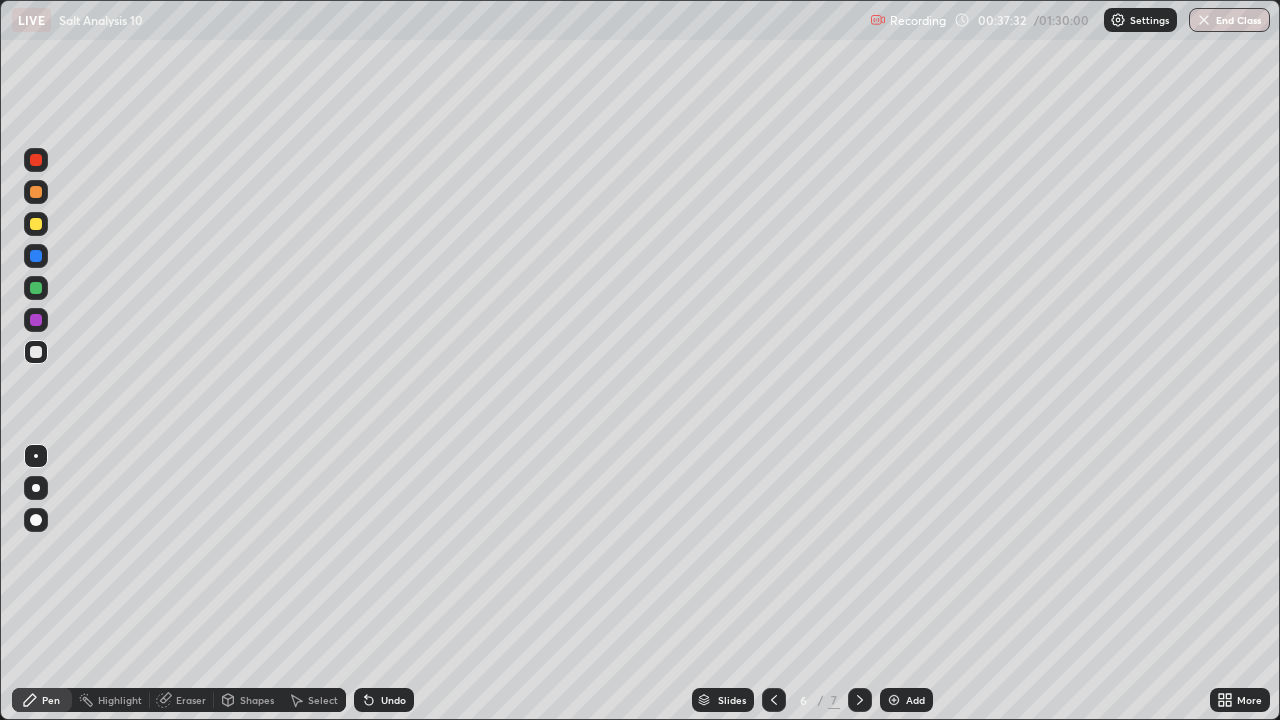 click 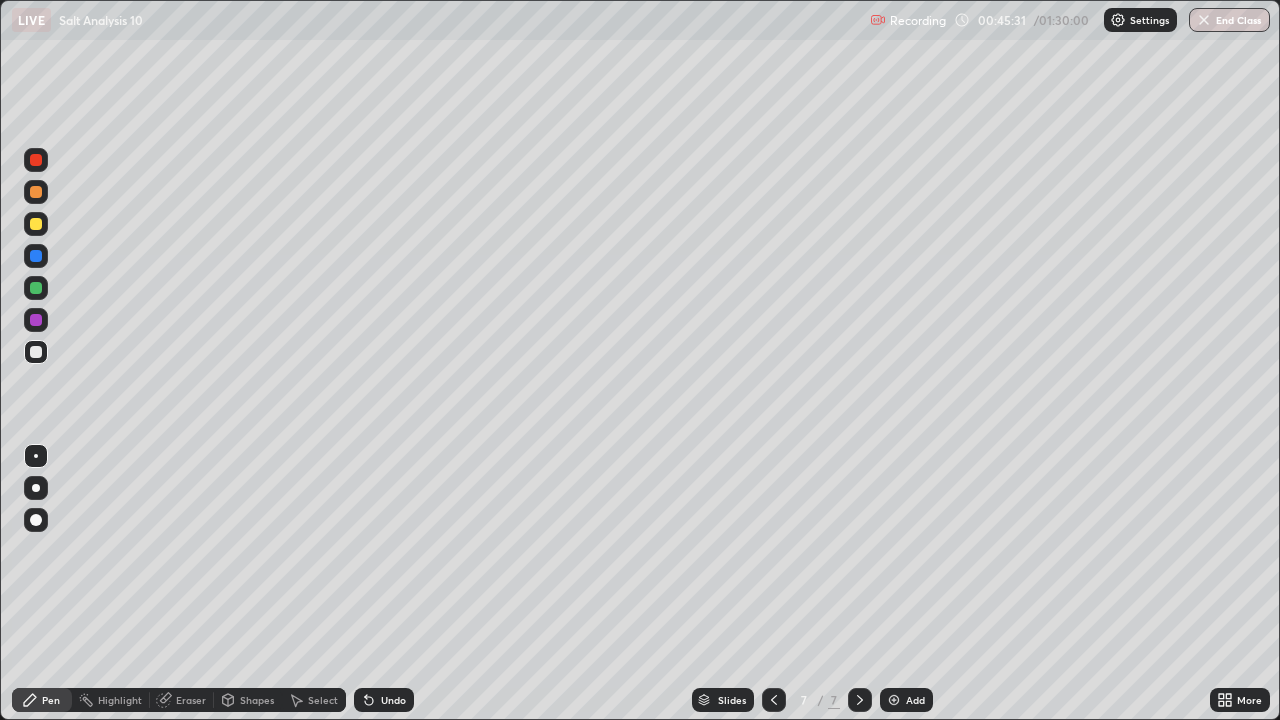 click 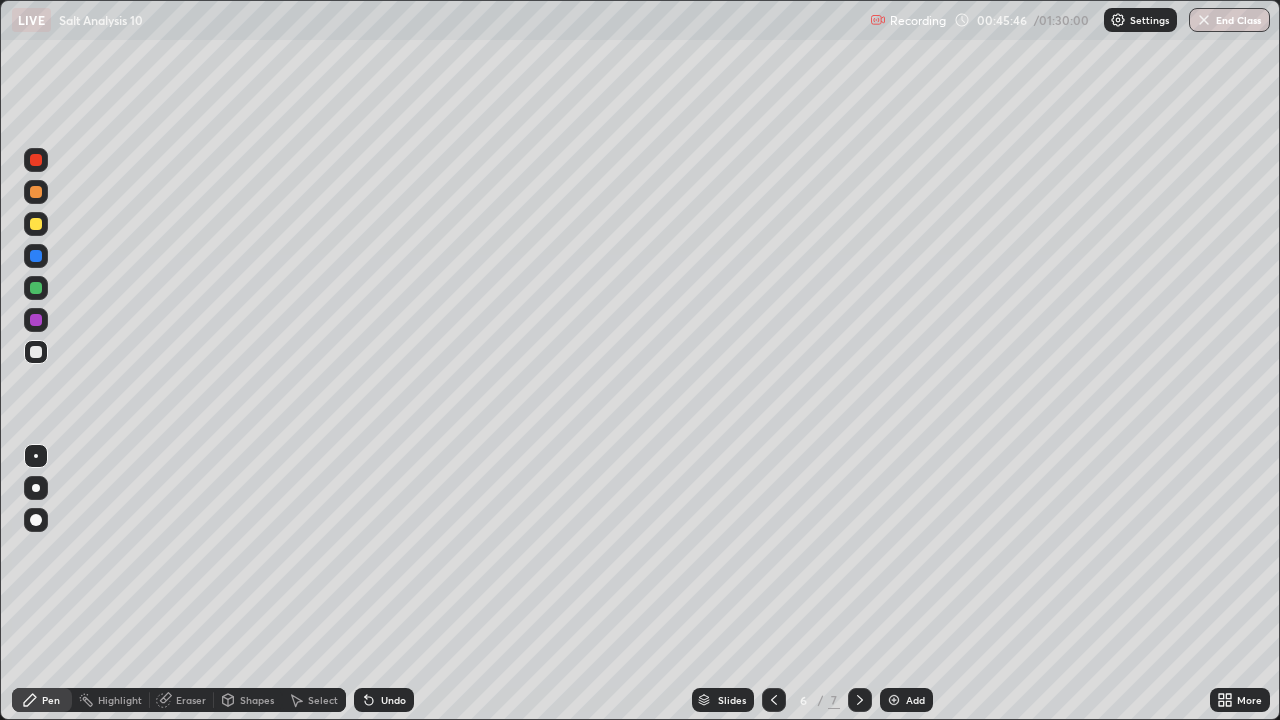 click 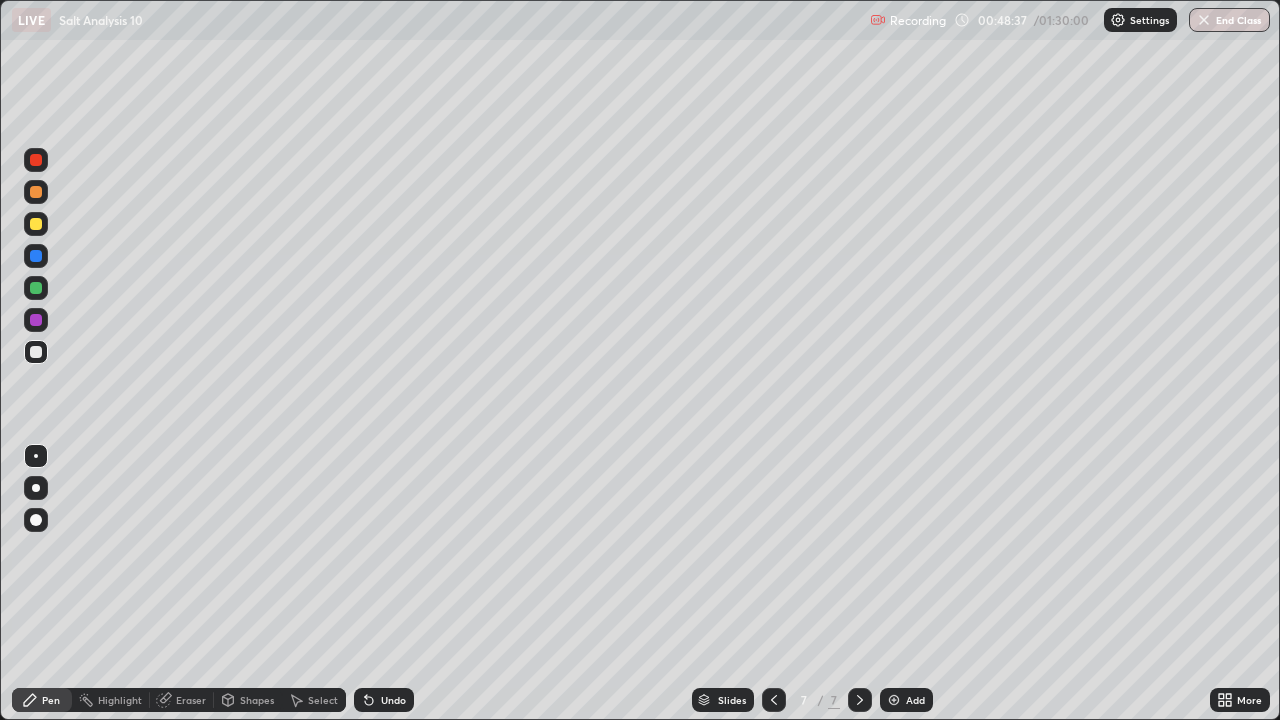 click at bounding box center (894, 700) 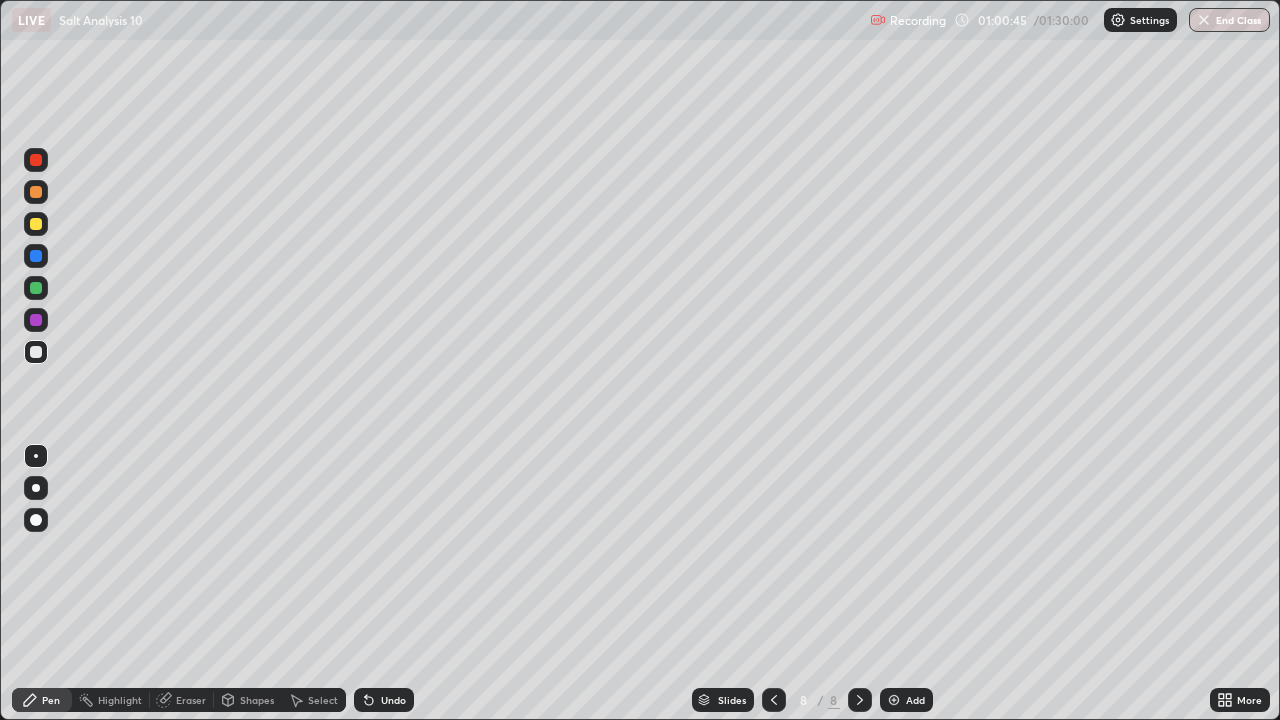 click at bounding box center (894, 700) 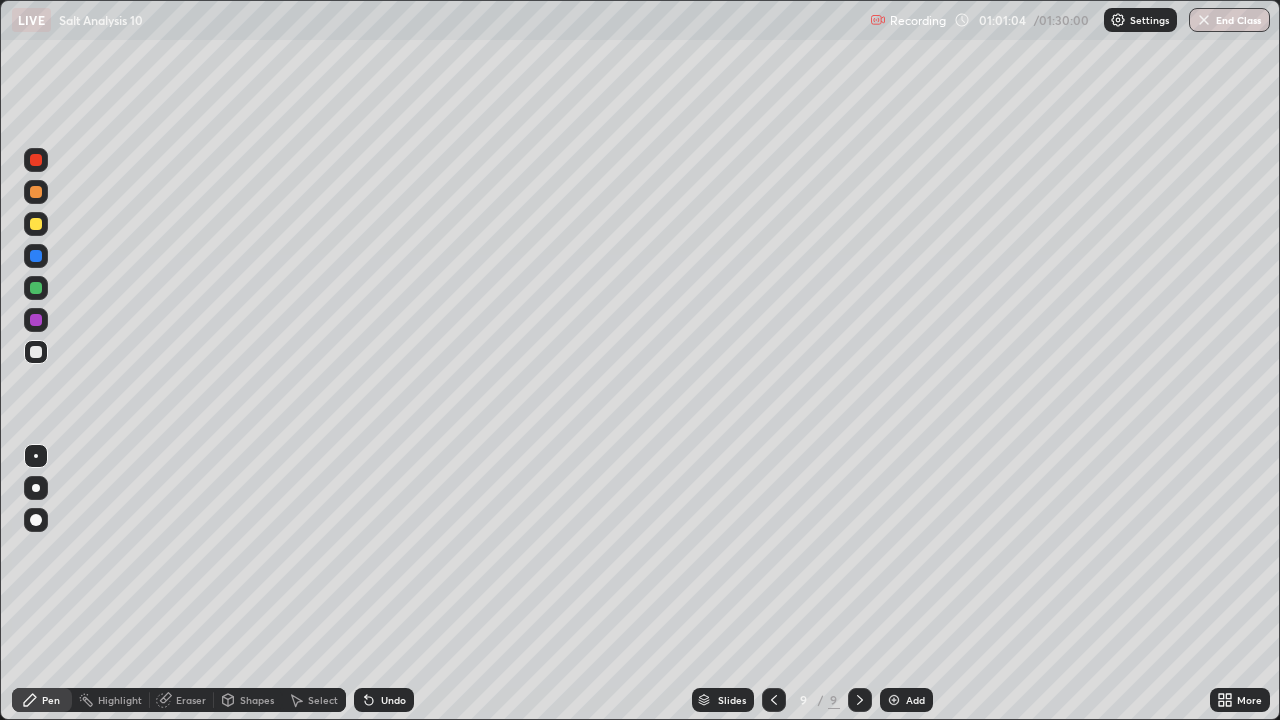 click on "Select" at bounding box center [323, 700] 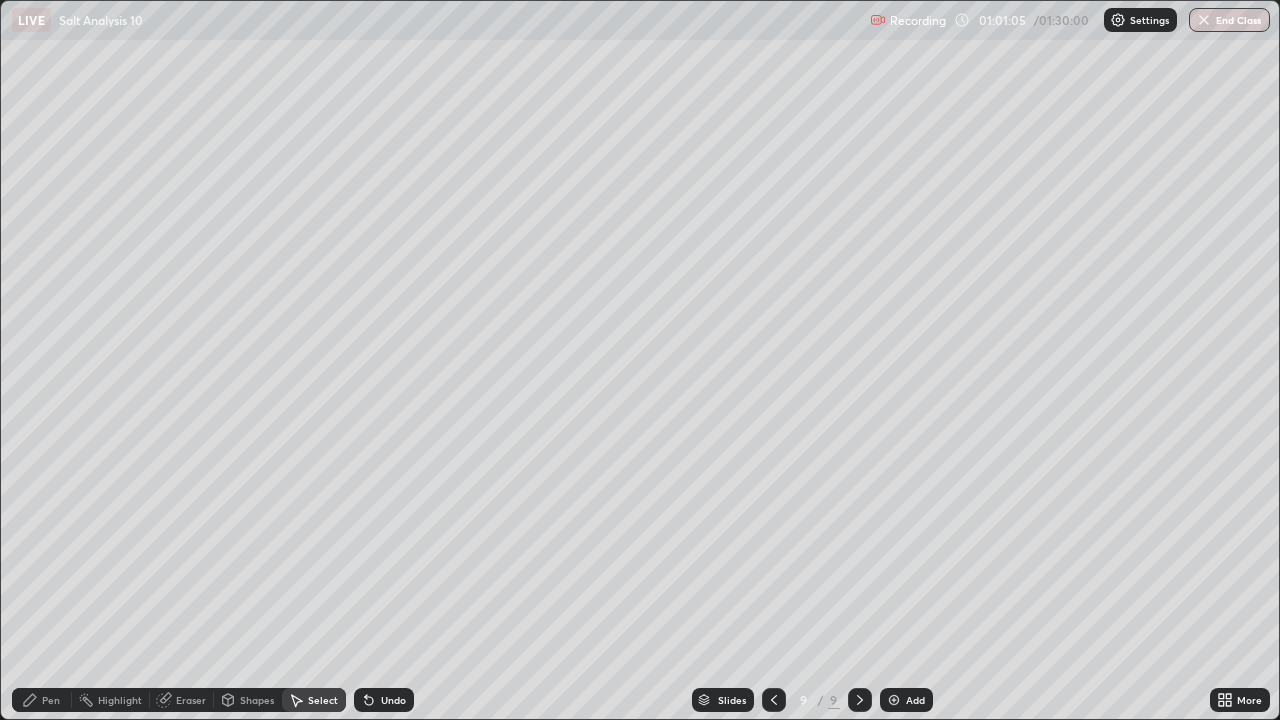 click 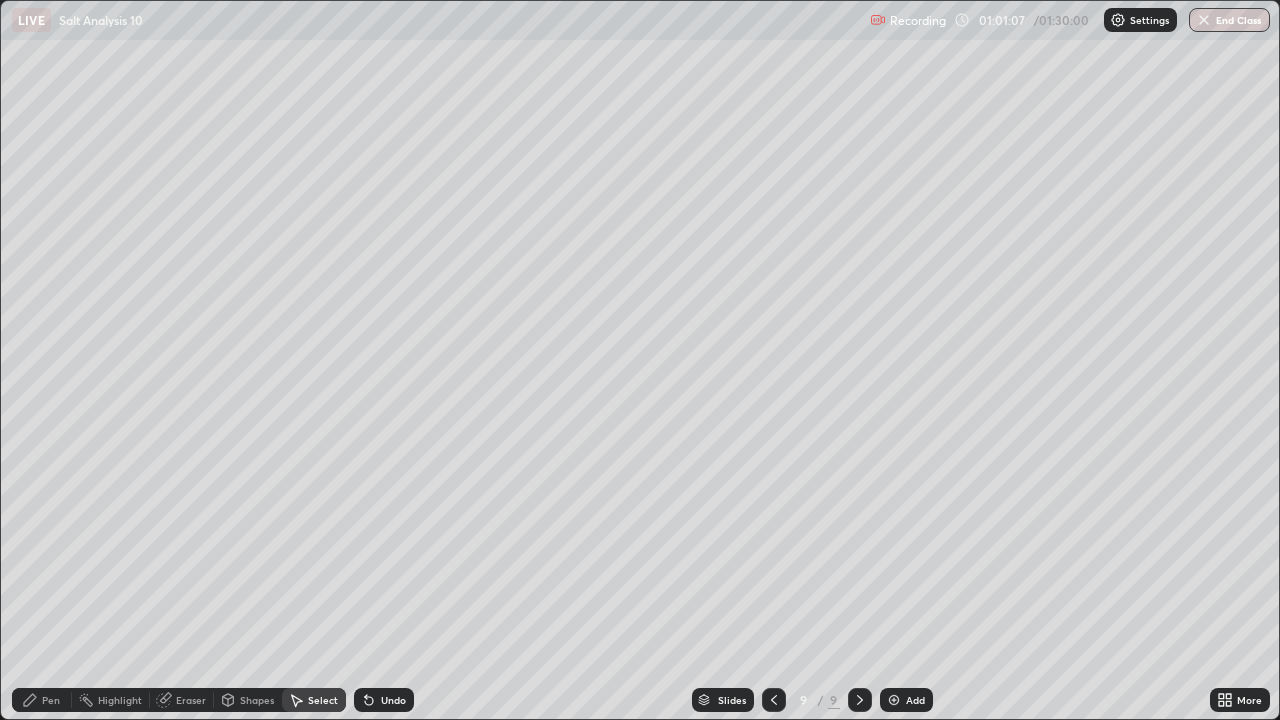 click on "Pen" at bounding box center [51, 700] 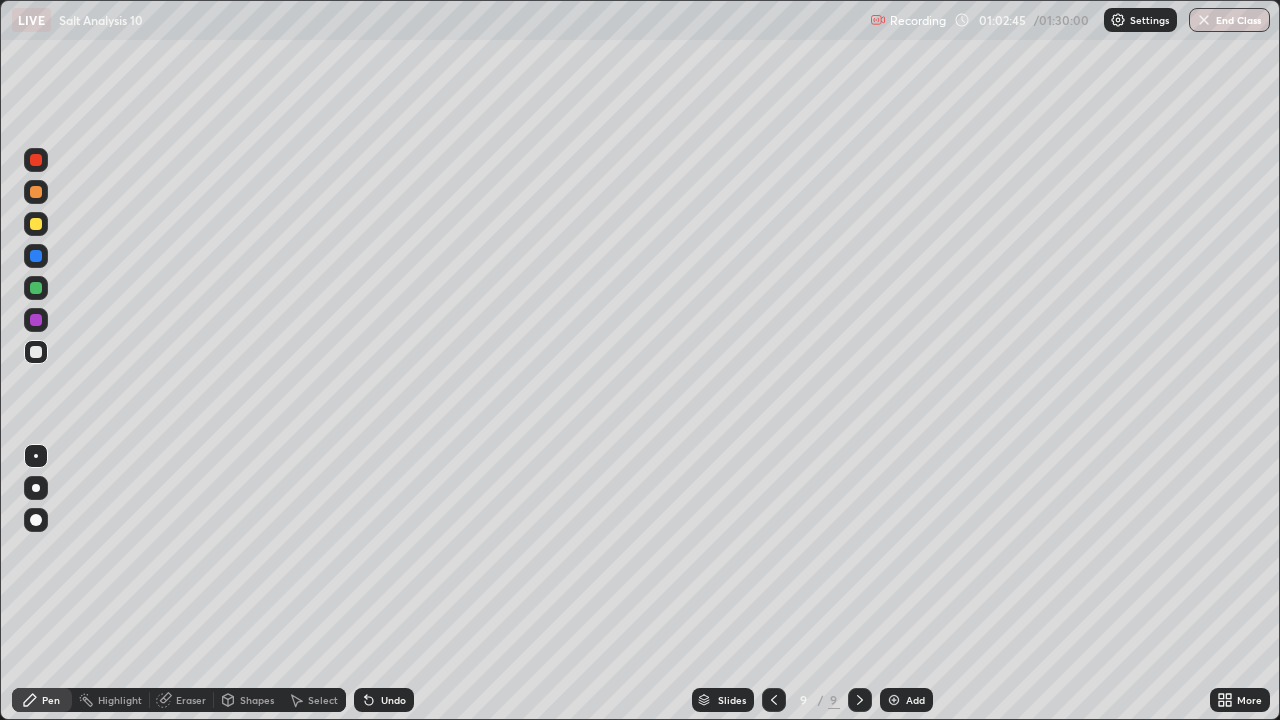 click on "Eraser" at bounding box center [191, 700] 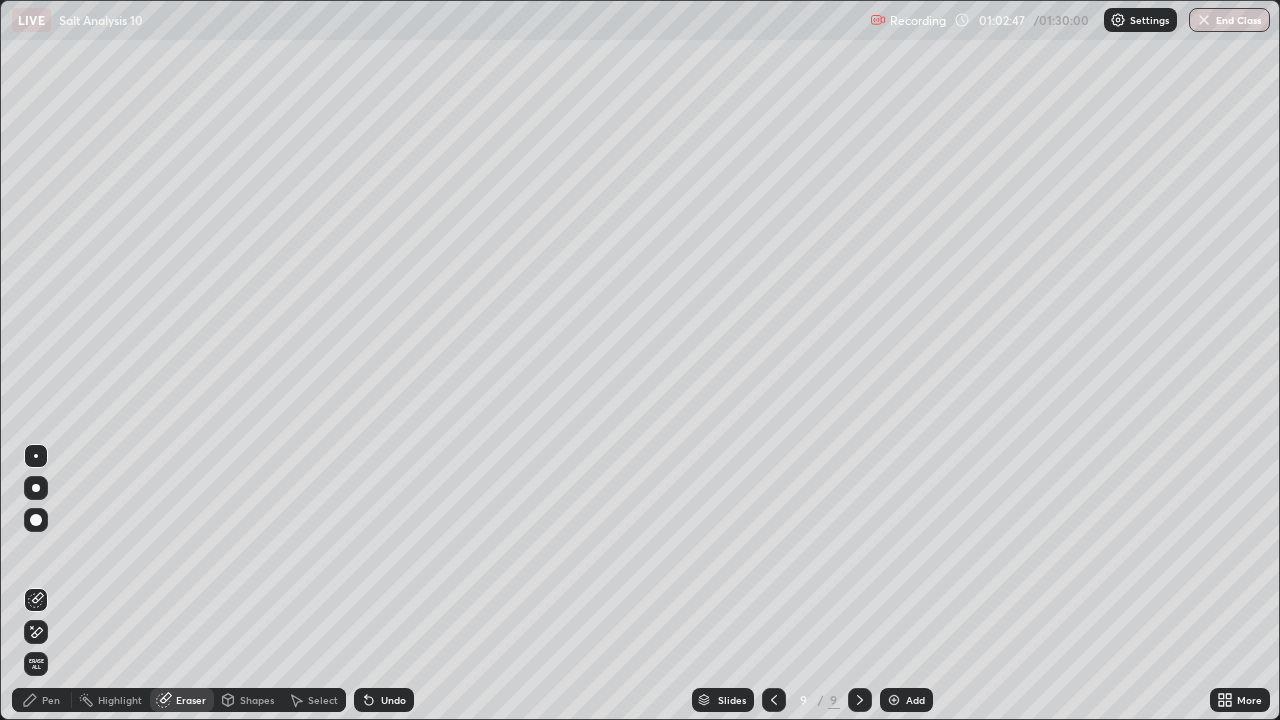 click on "Pen" at bounding box center [42, 700] 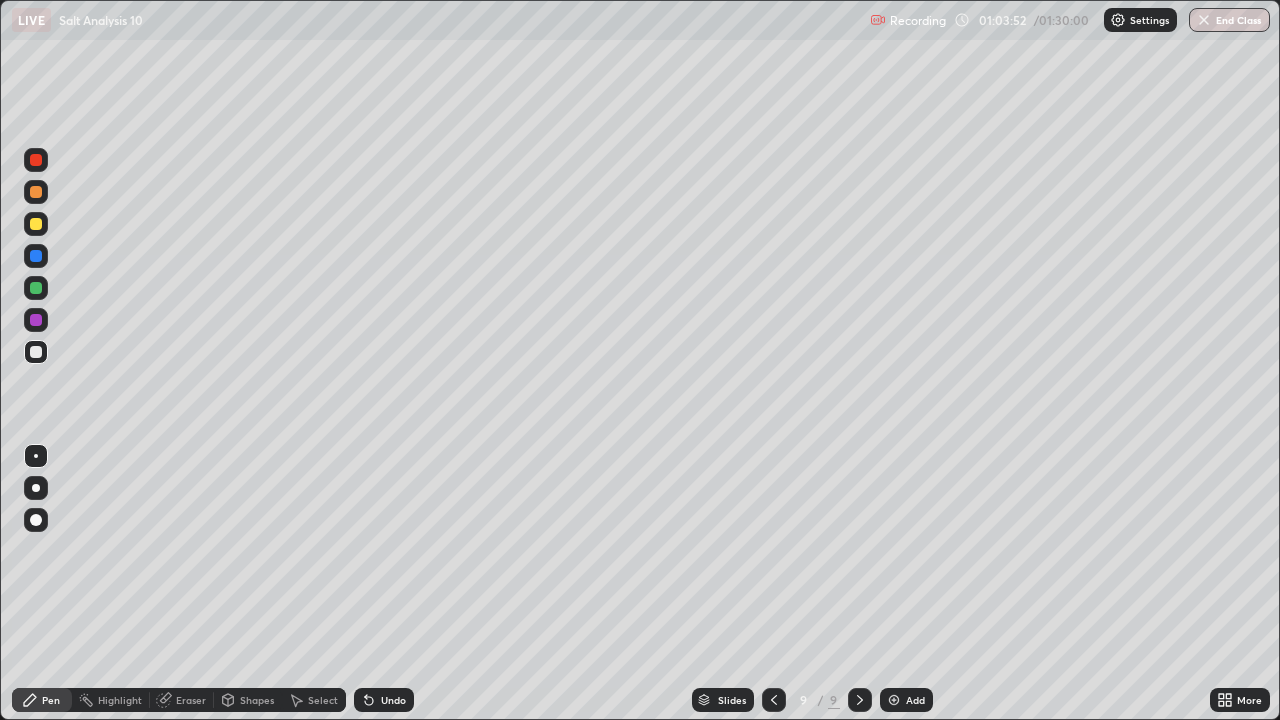 click on "Eraser" at bounding box center (191, 700) 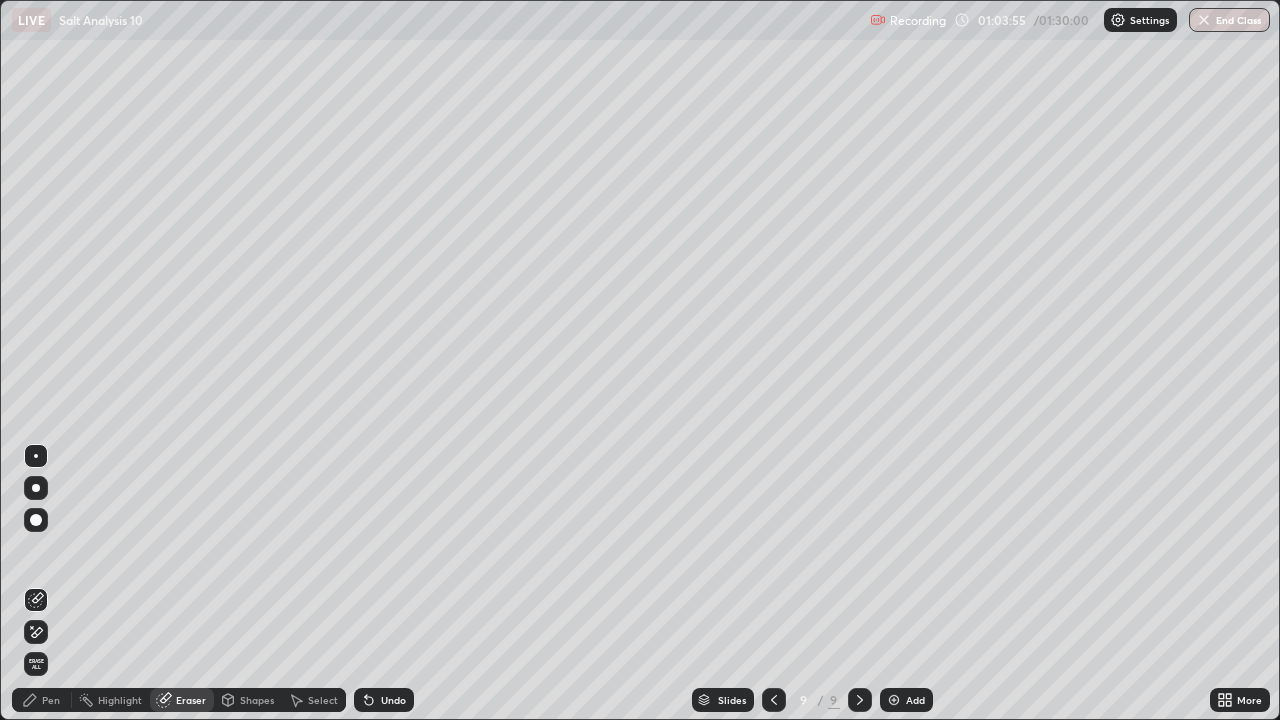 click on "Pen" at bounding box center (51, 700) 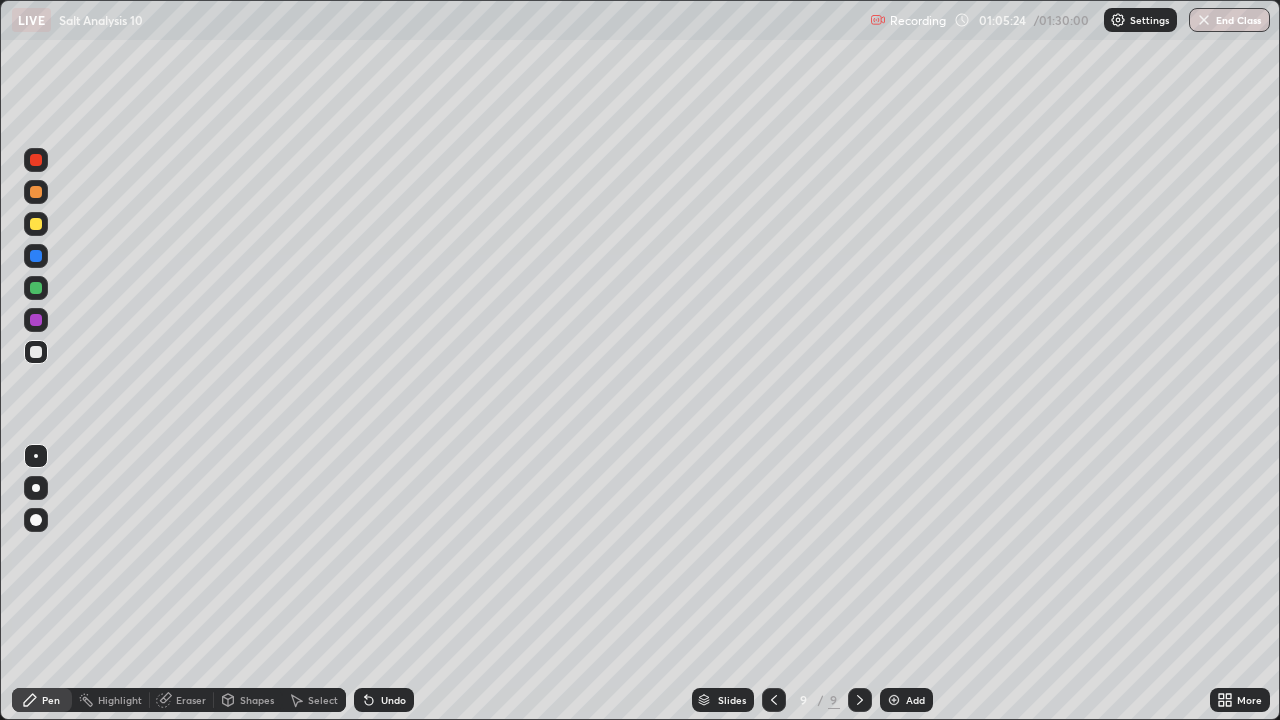 click at bounding box center (894, 700) 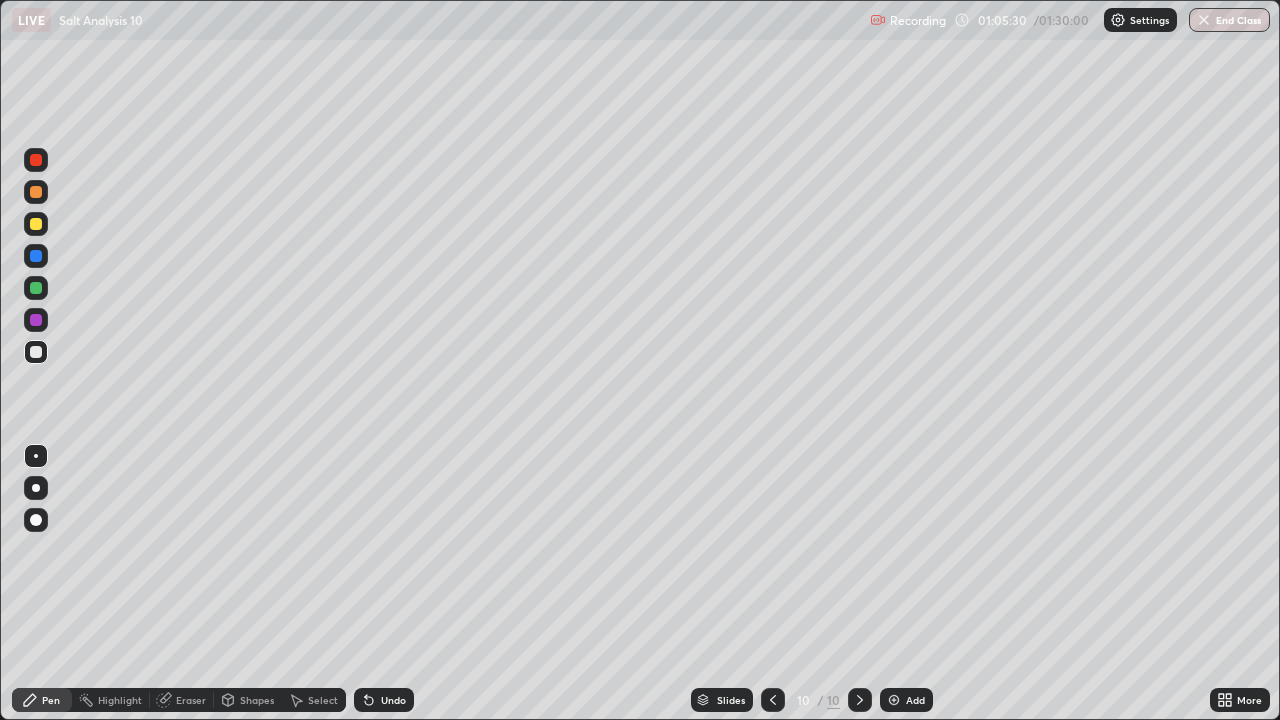 click 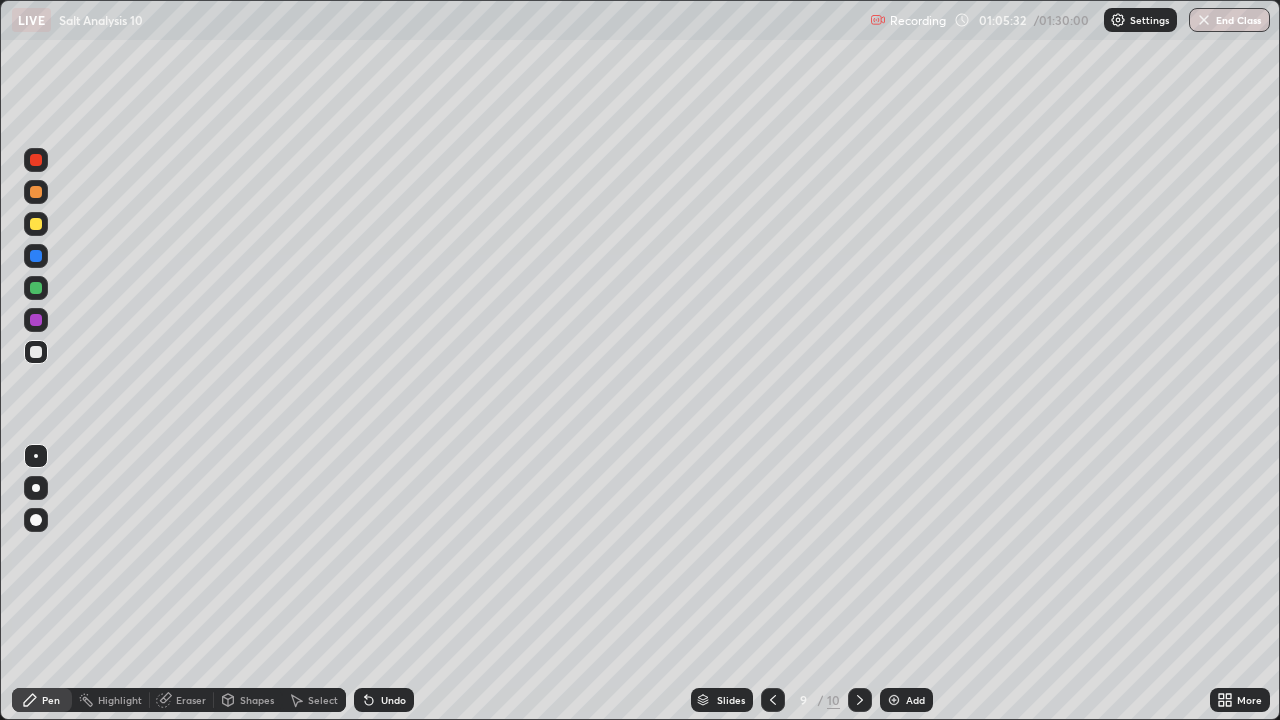 click 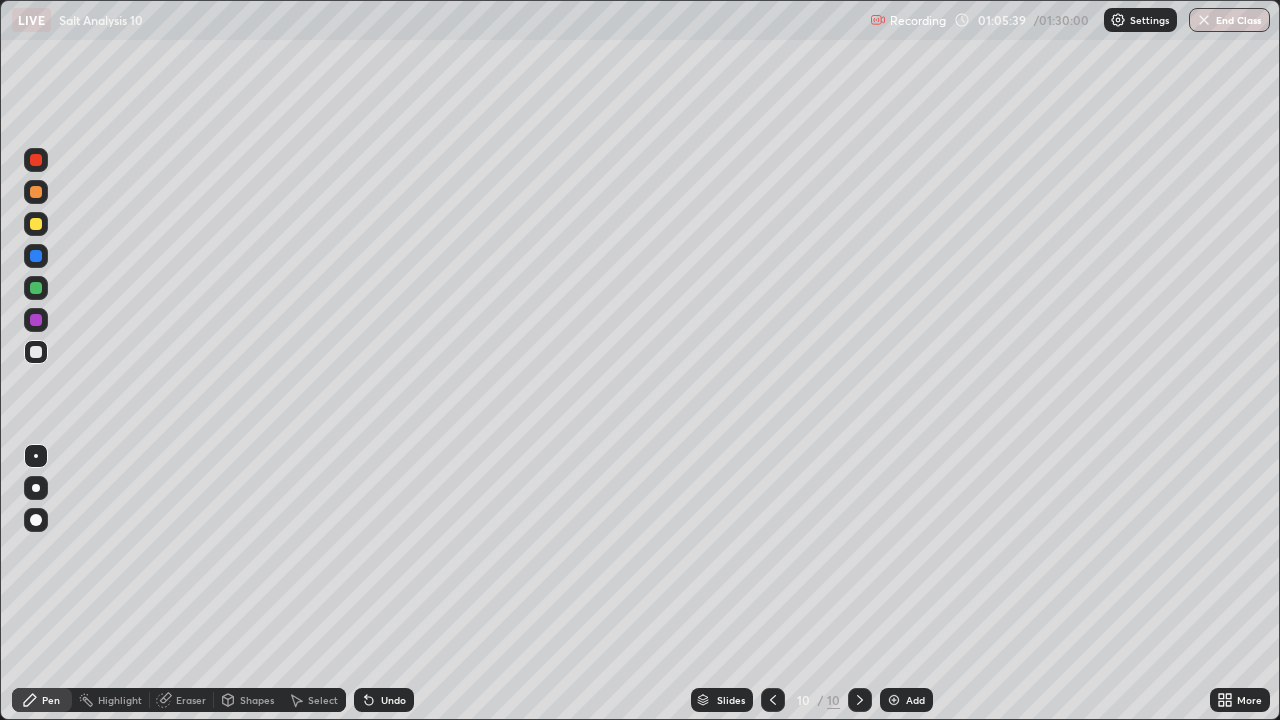 click 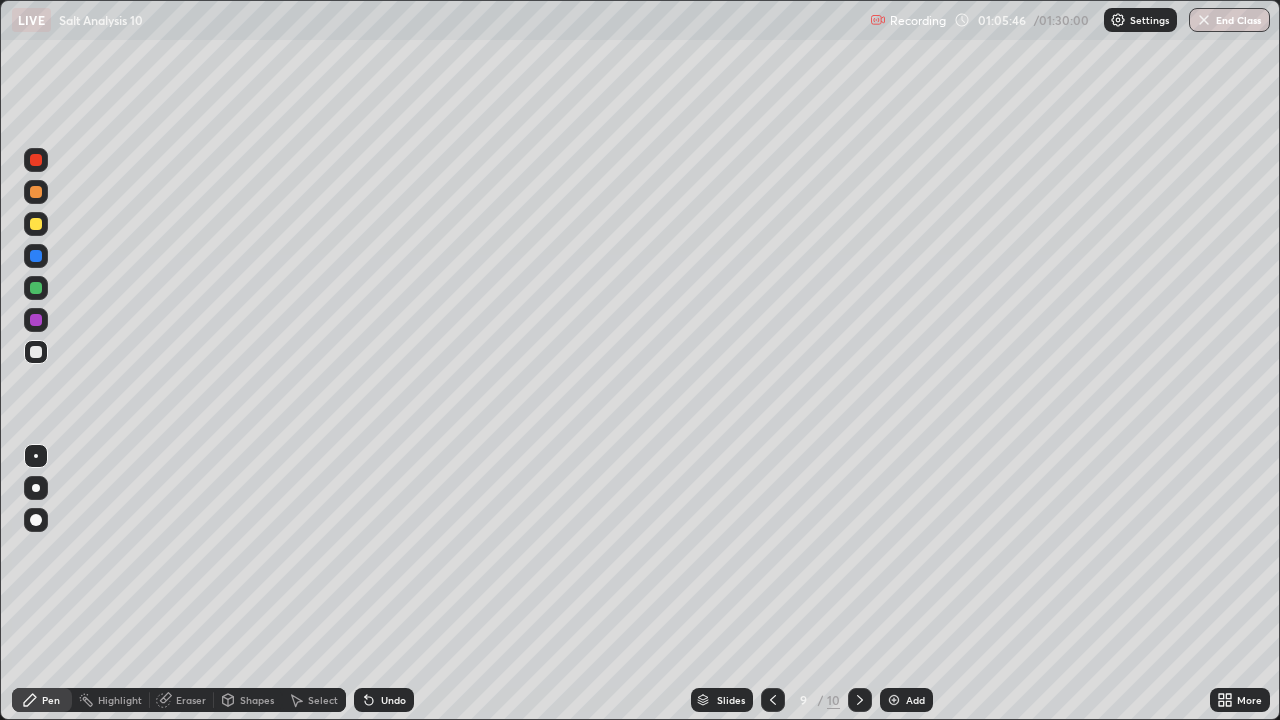 click 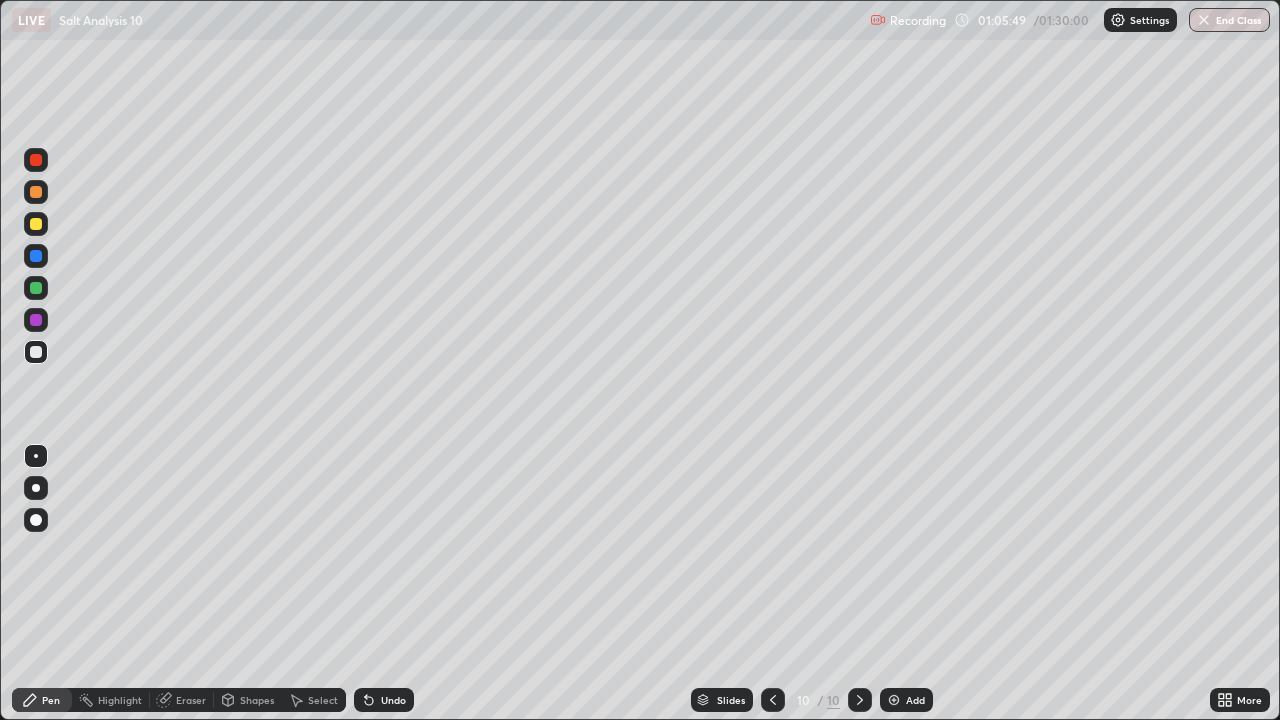 click 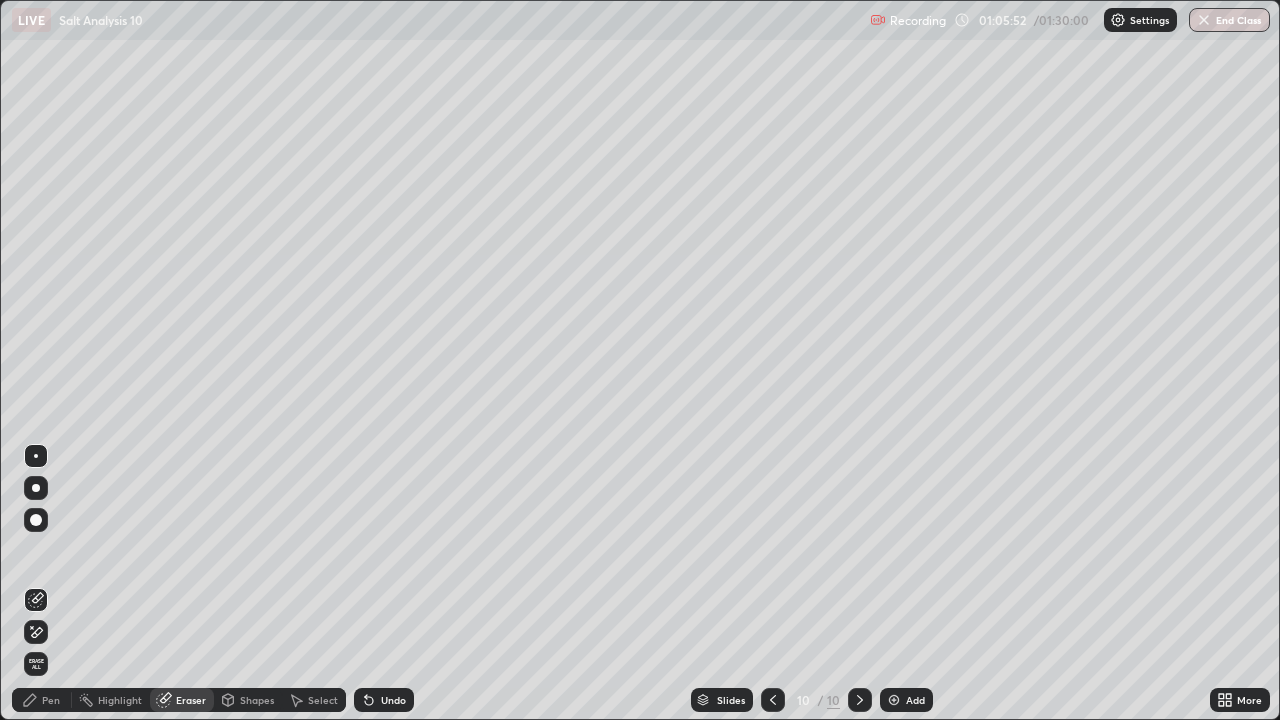 click on "Pen" at bounding box center [51, 700] 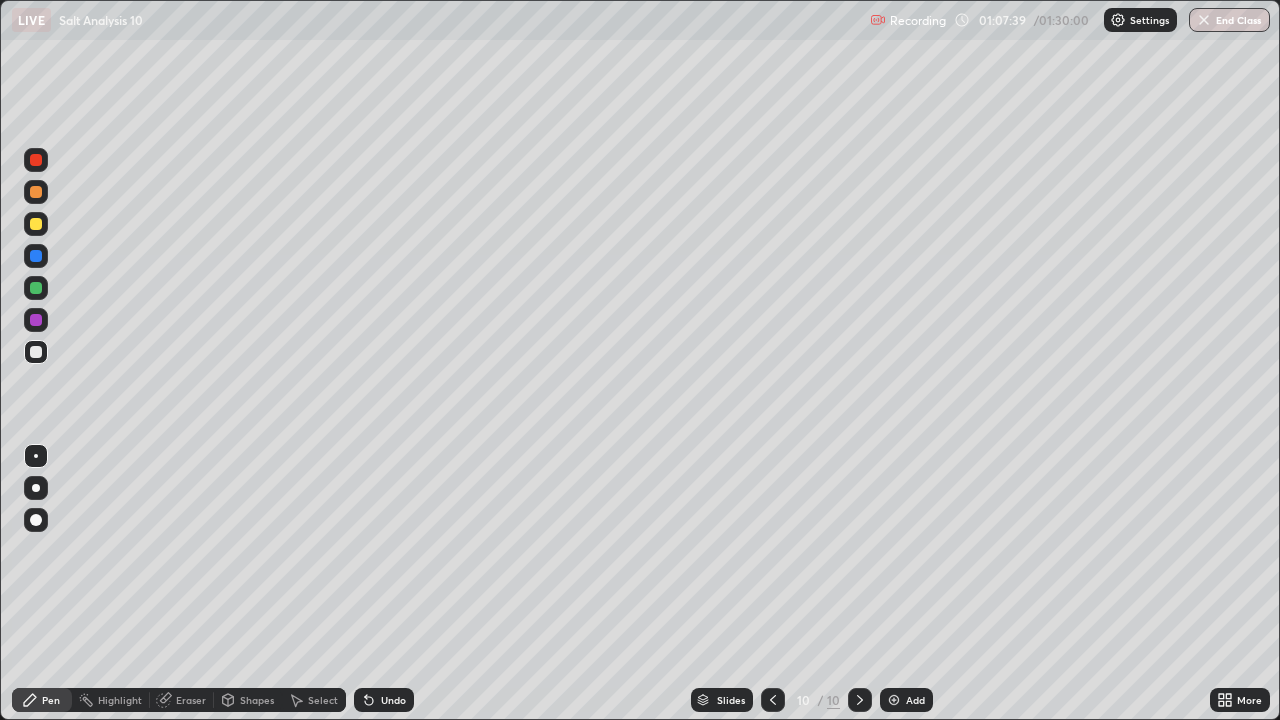click on "Undo" at bounding box center (380, 700) 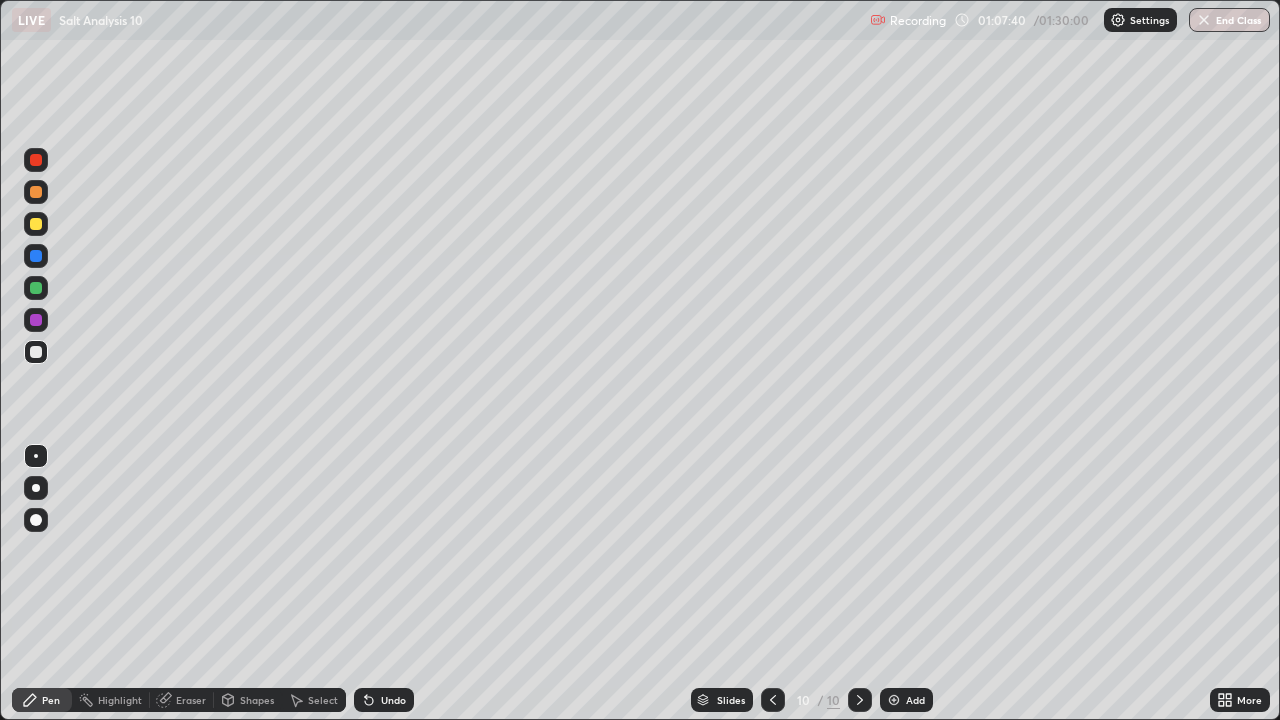 click on "Undo" at bounding box center [380, 700] 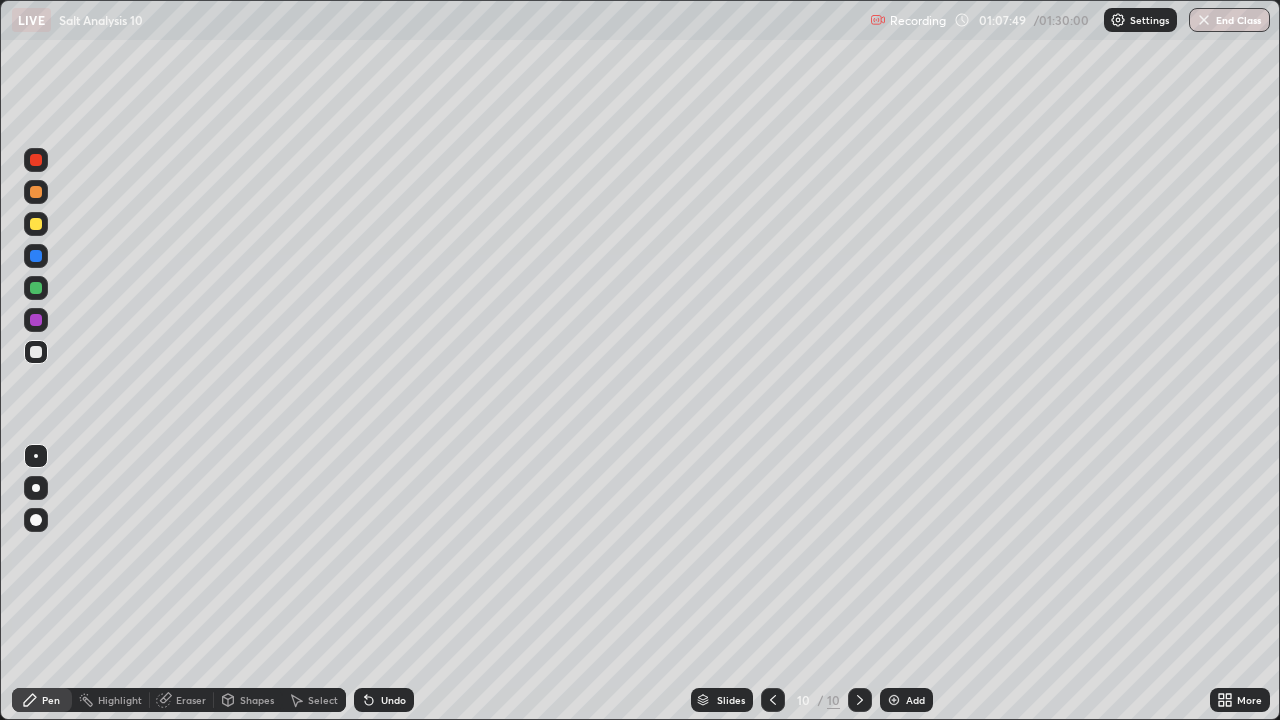 click on "Slides 10 / 10 Add" at bounding box center (812, 700) 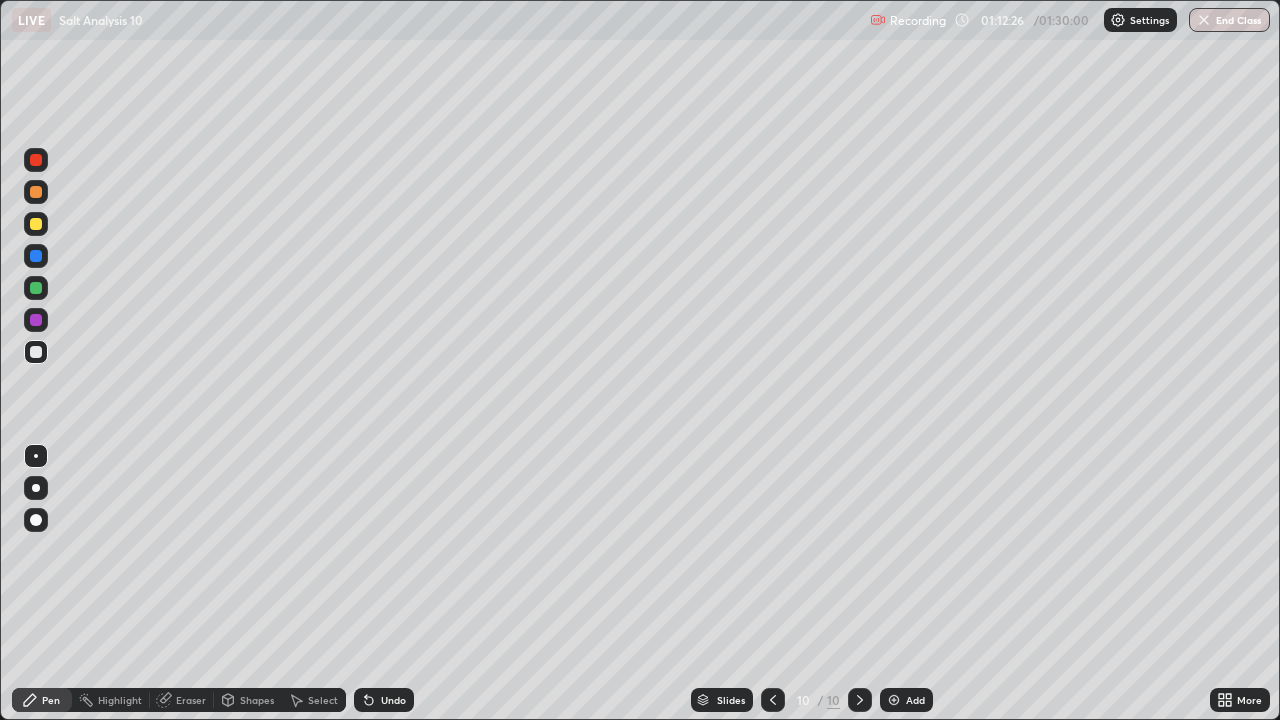 click at bounding box center (894, 700) 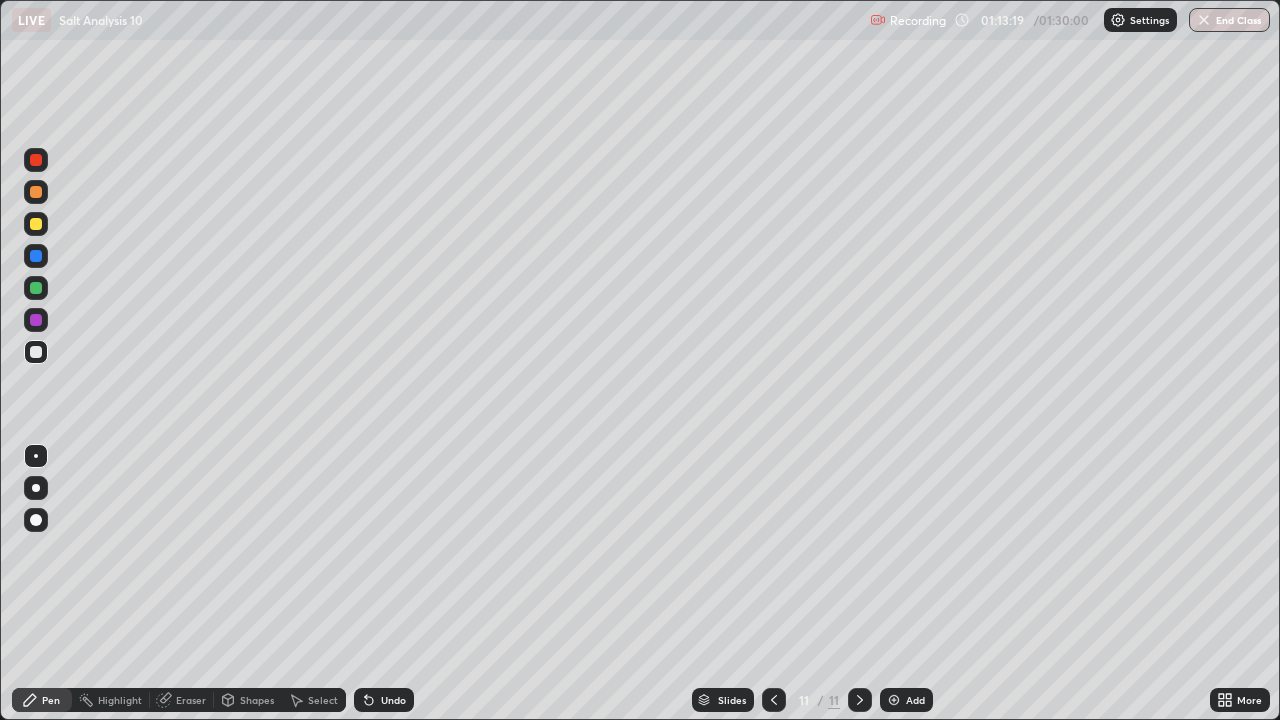 click on "Eraser" at bounding box center [191, 700] 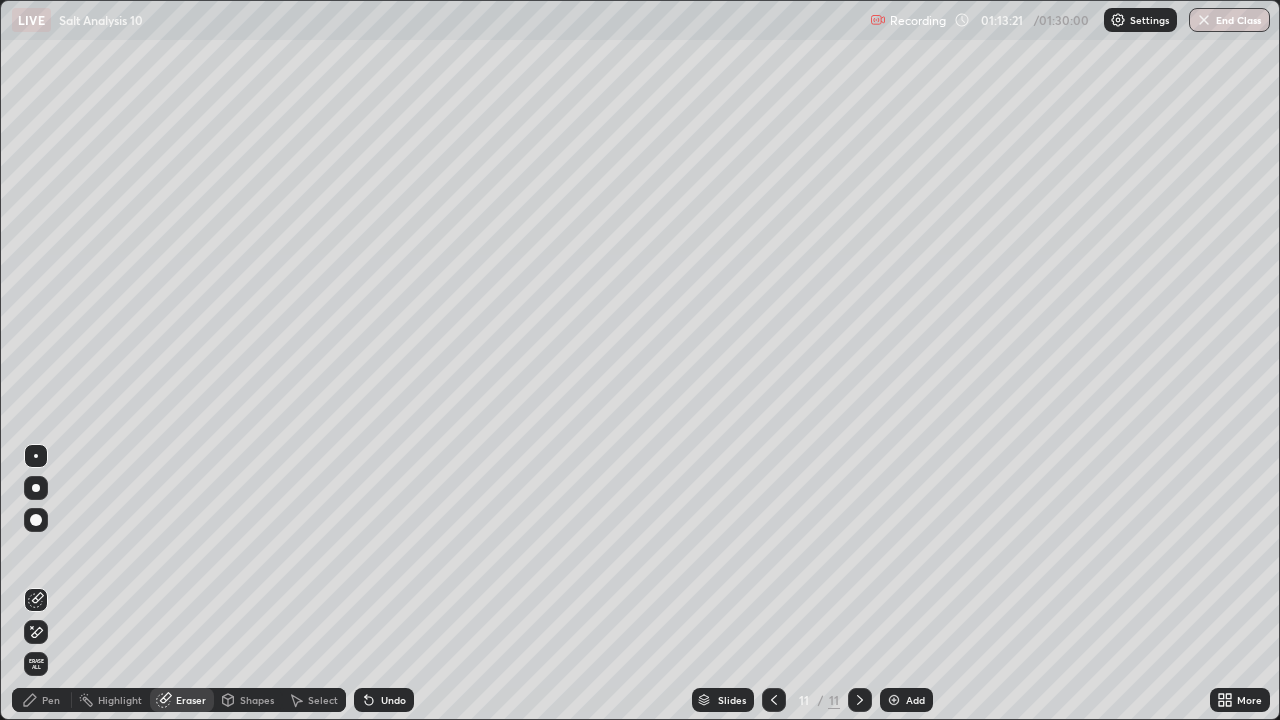 click on "Pen" at bounding box center [42, 700] 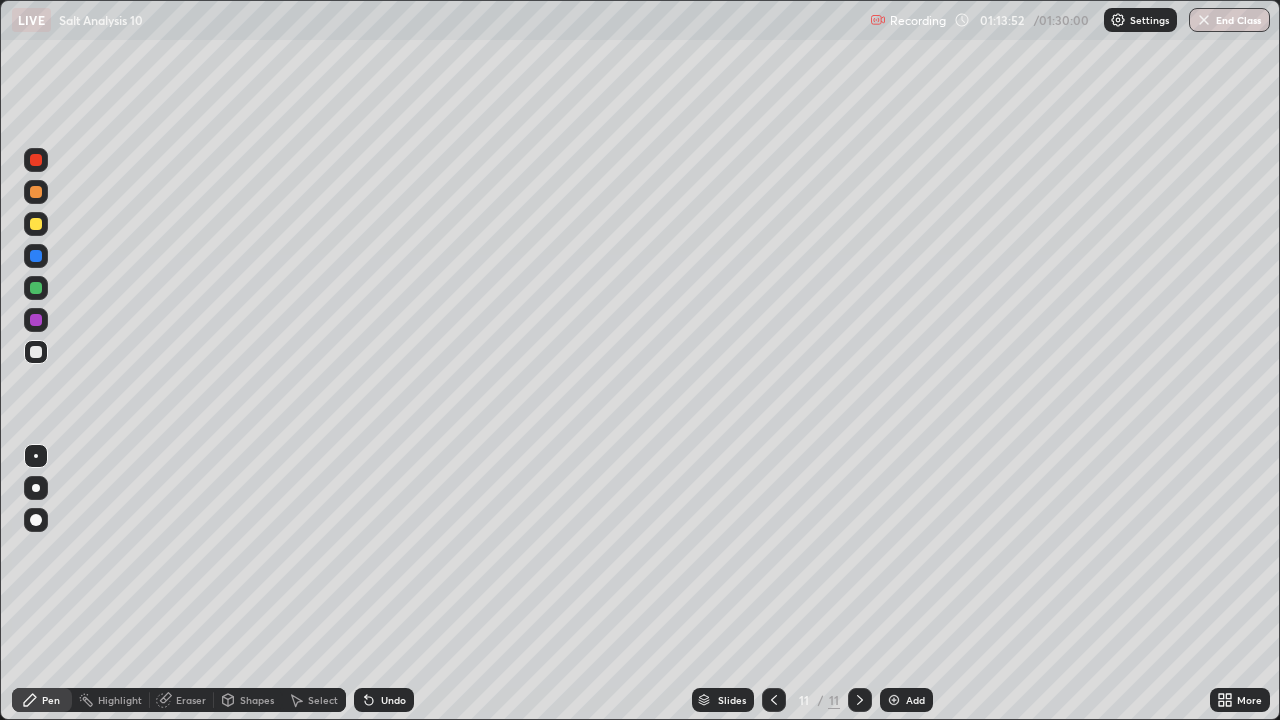 click on "Eraser" at bounding box center [191, 700] 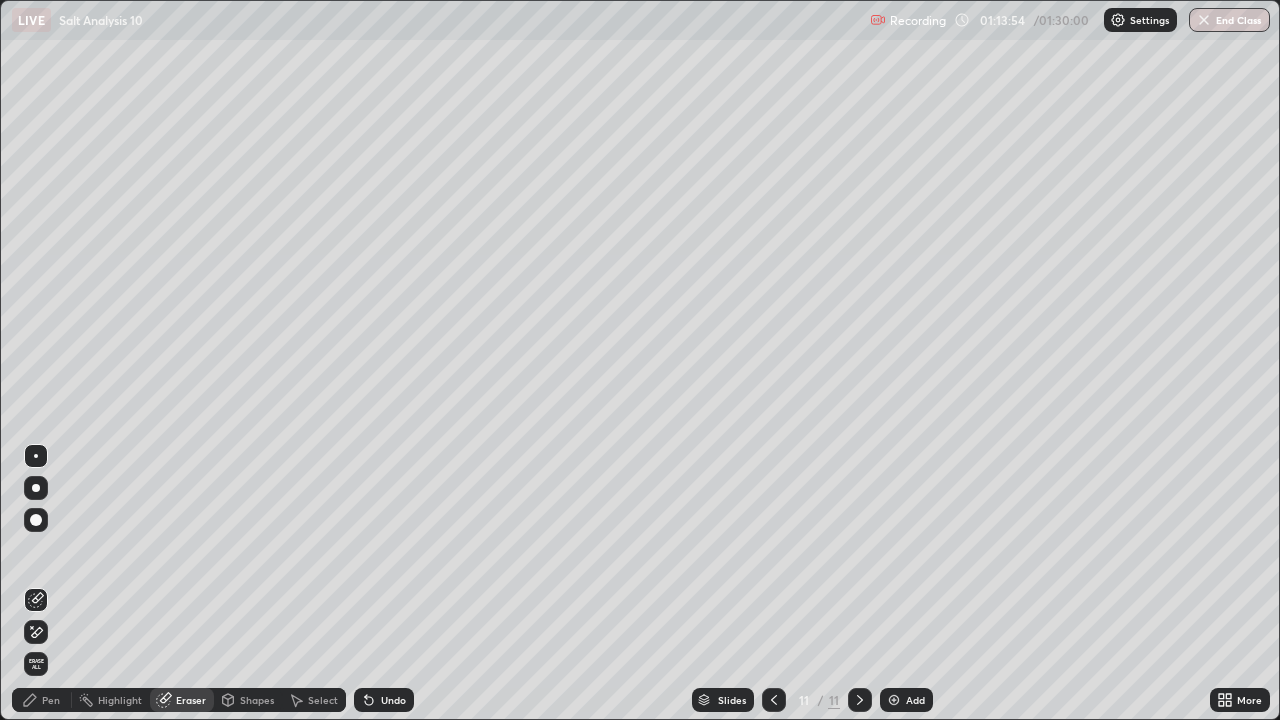 click on "Pen" at bounding box center (51, 700) 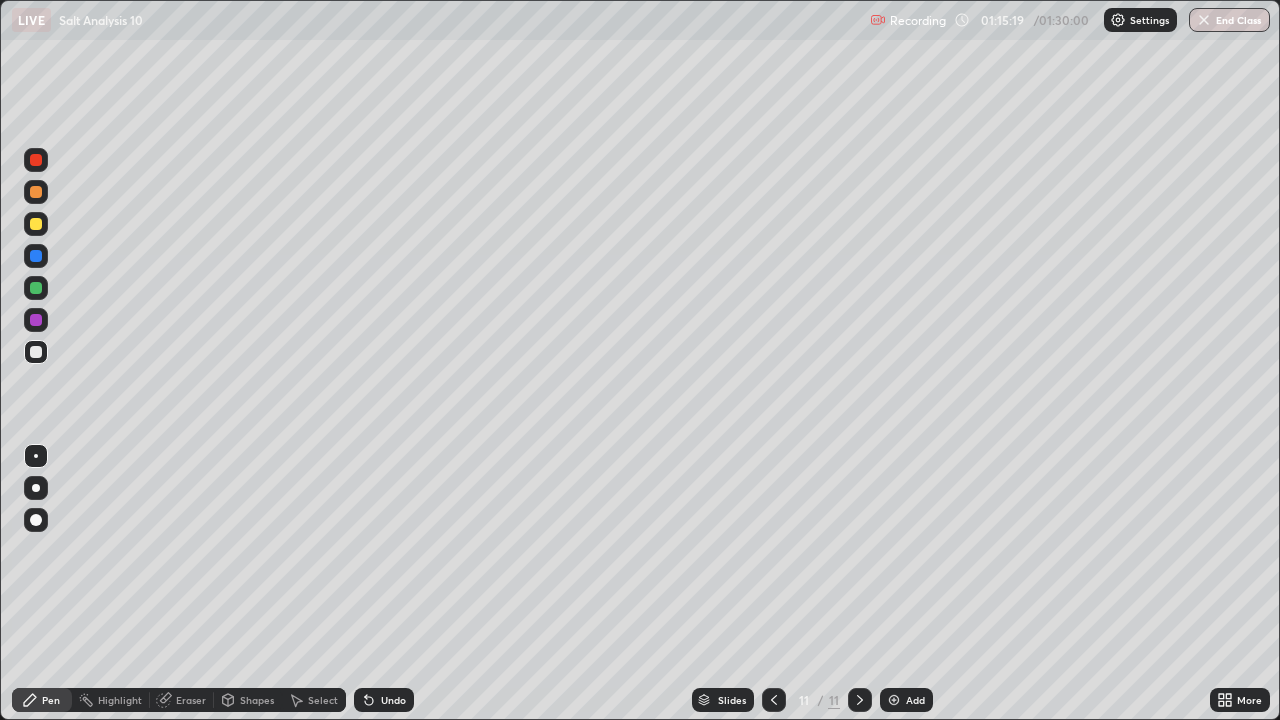 click on "Eraser" at bounding box center [191, 700] 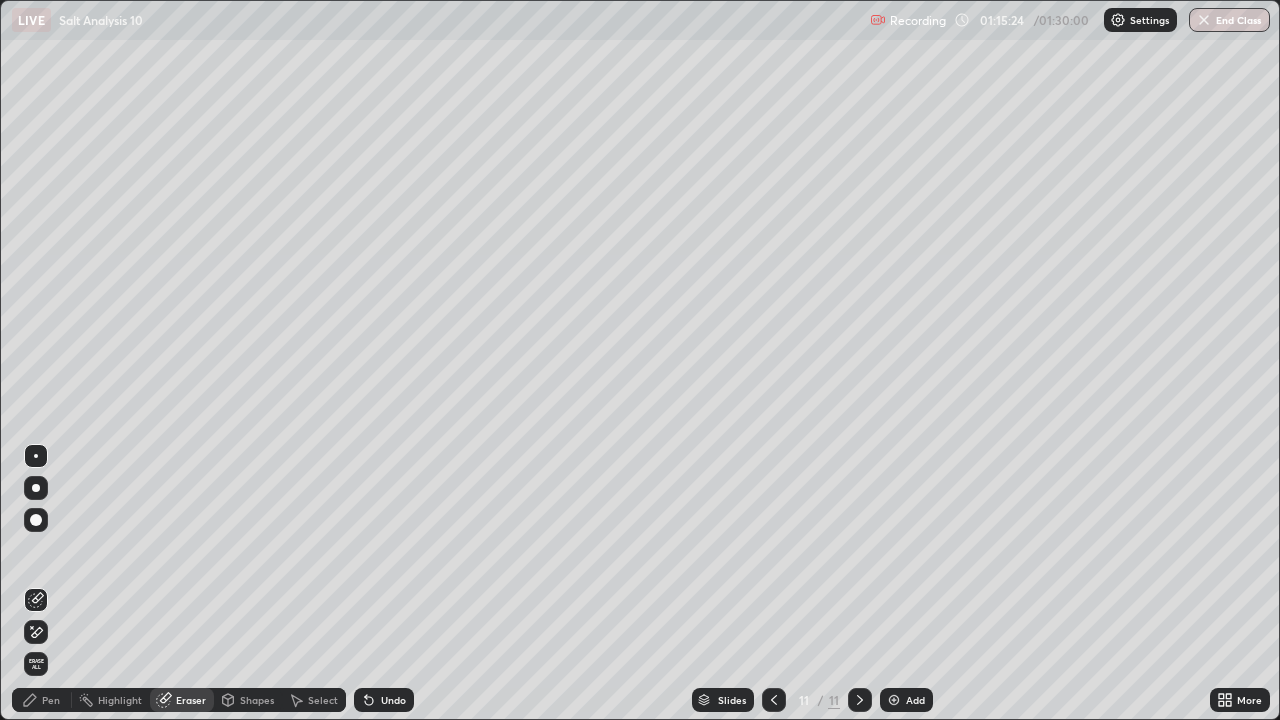 click on "Pen" at bounding box center [51, 700] 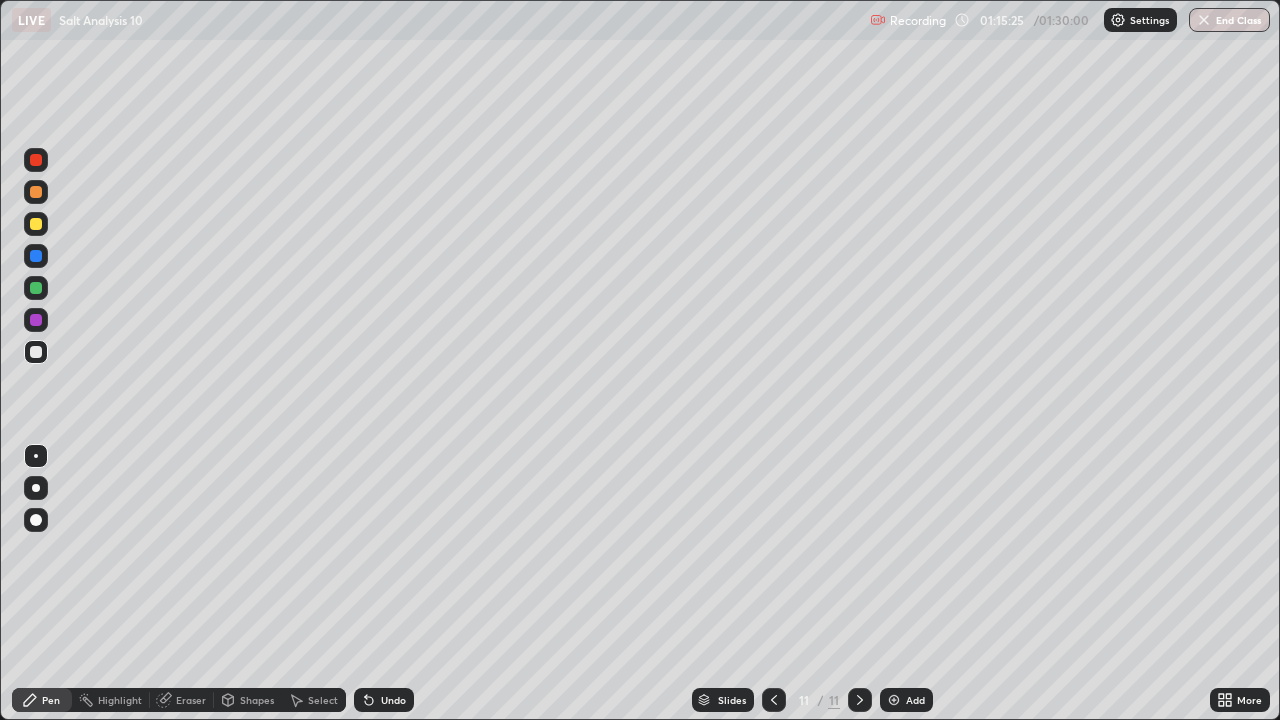 click at bounding box center (36, 224) 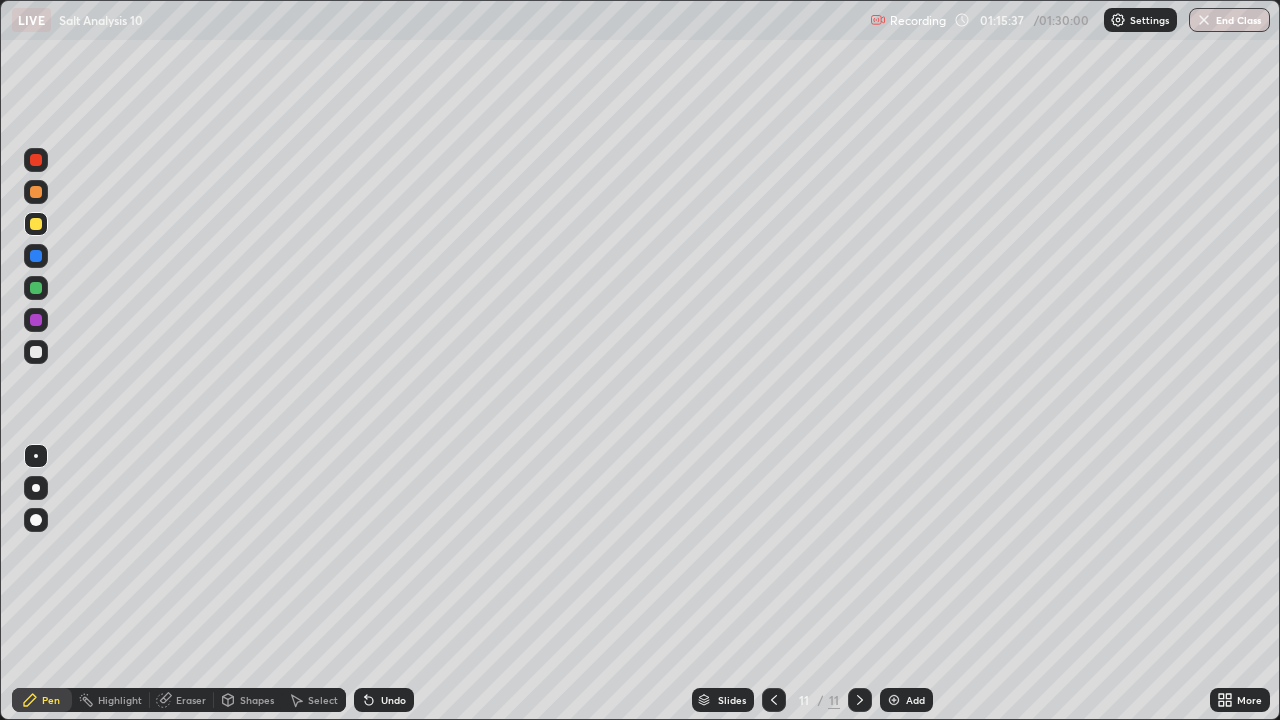 click at bounding box center [36, 160] 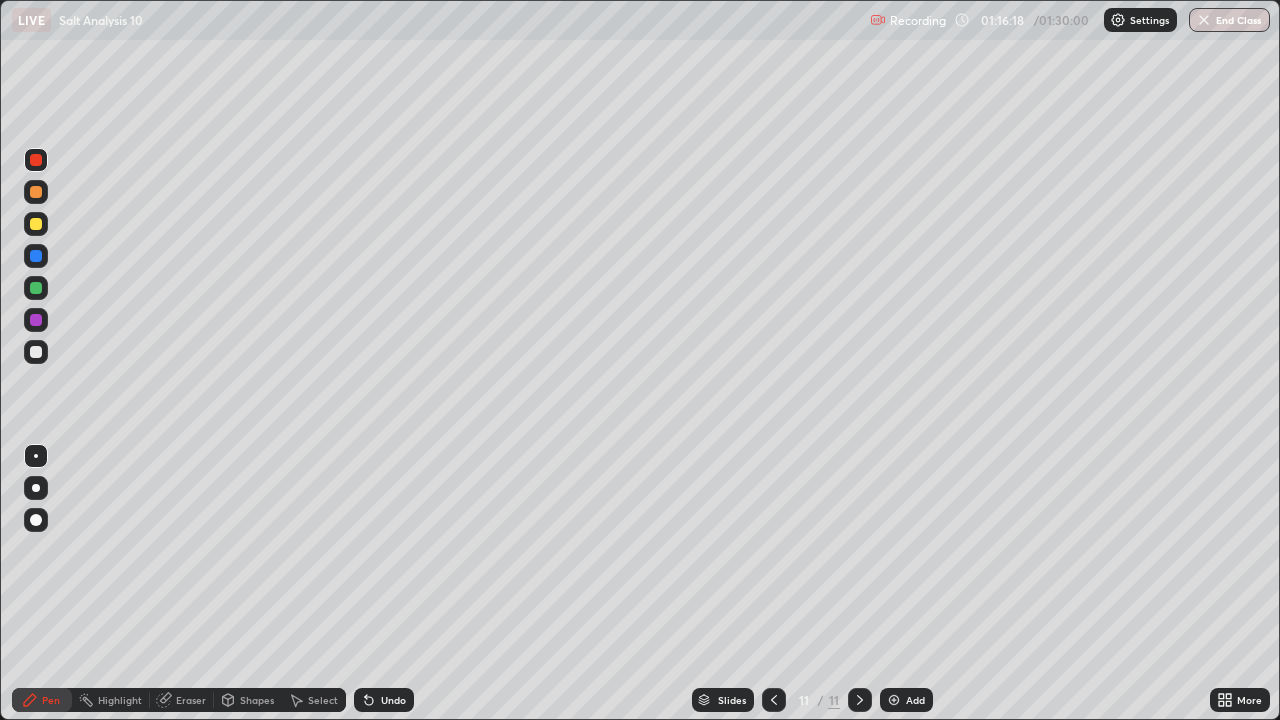 click at bounding box center (36, 352) 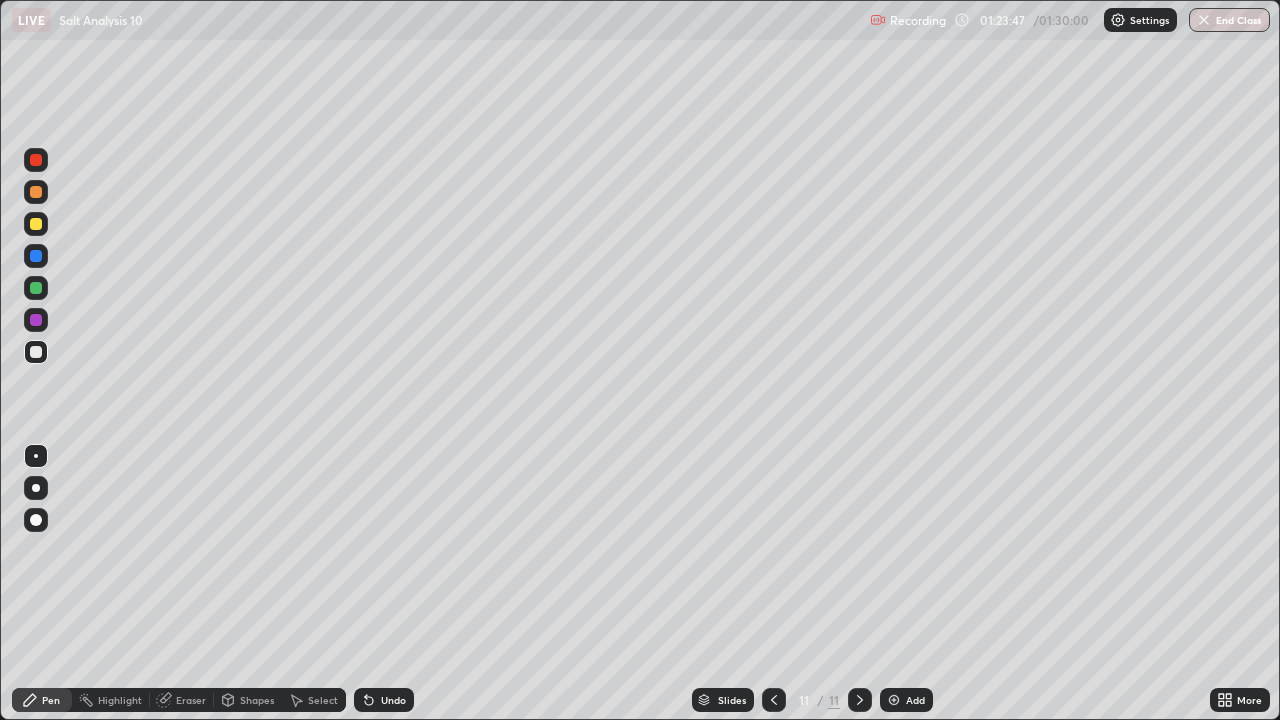 click at bounding box center (894, 700) 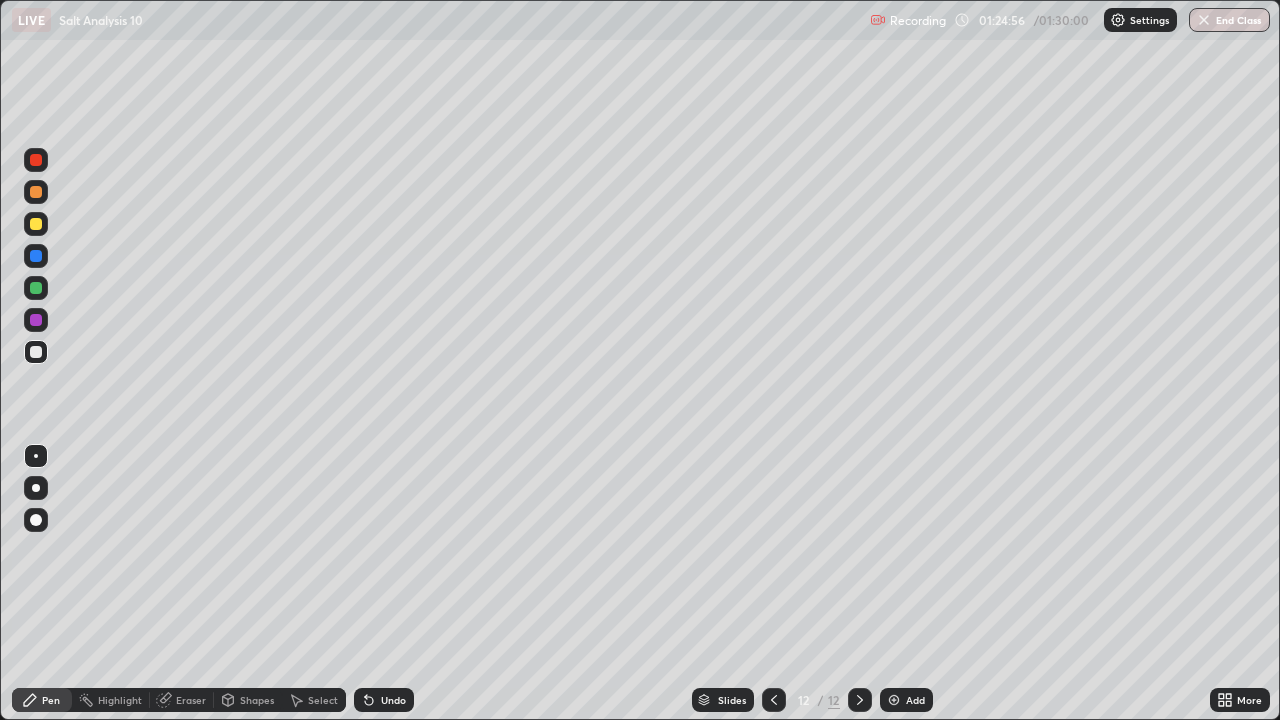 click 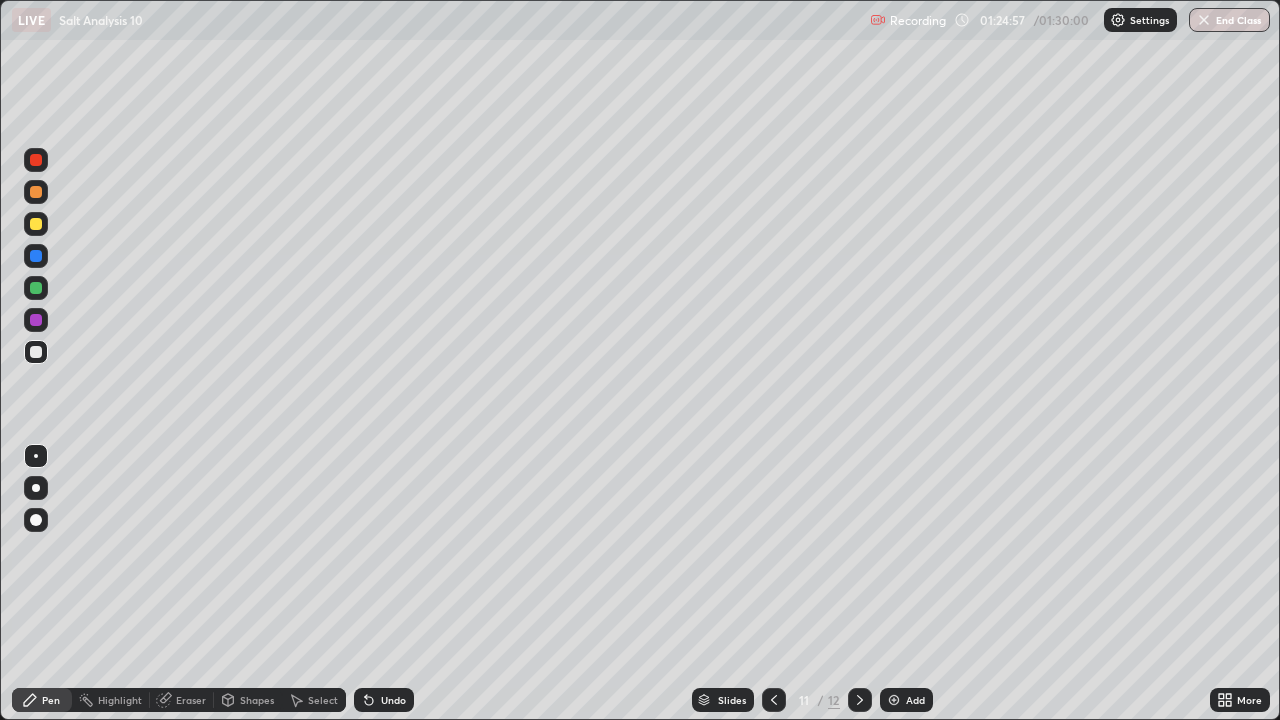click 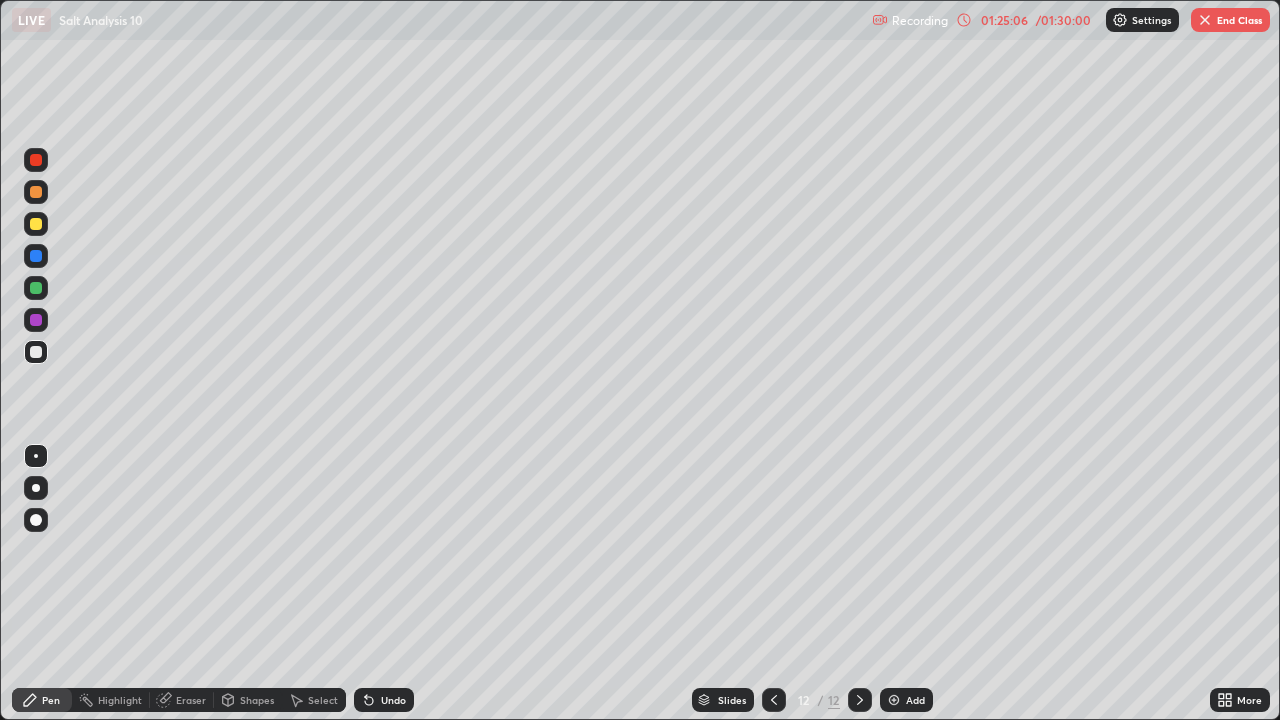 click on "Eraser" at bounding box center [191, 700] 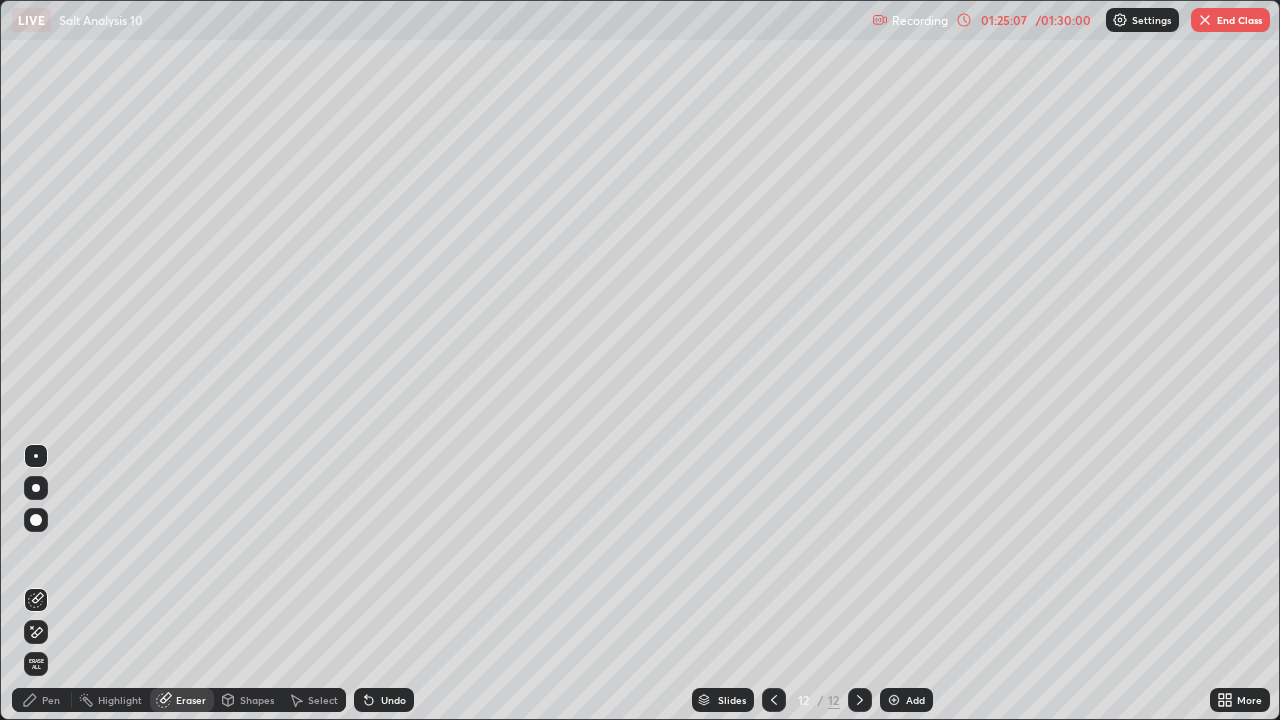click on "Pen" at bounding box center (51, 700) 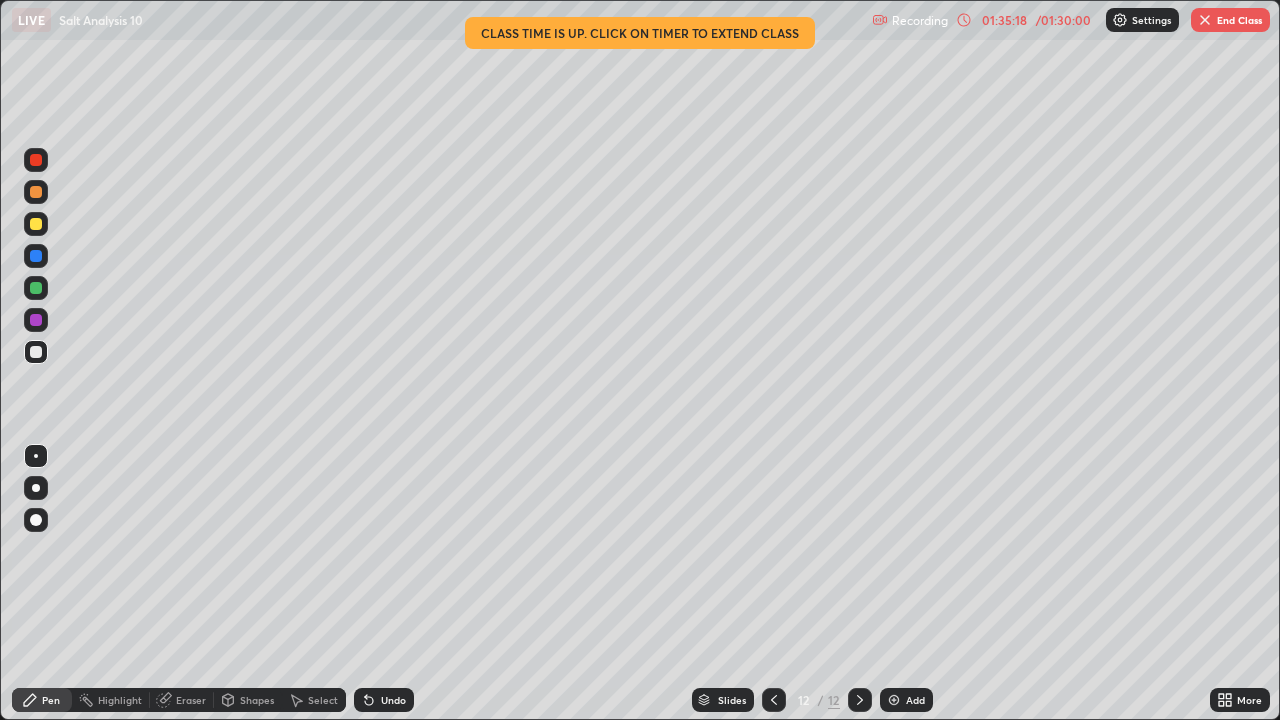 click on "End Class" at bounding box center (1230, 20) 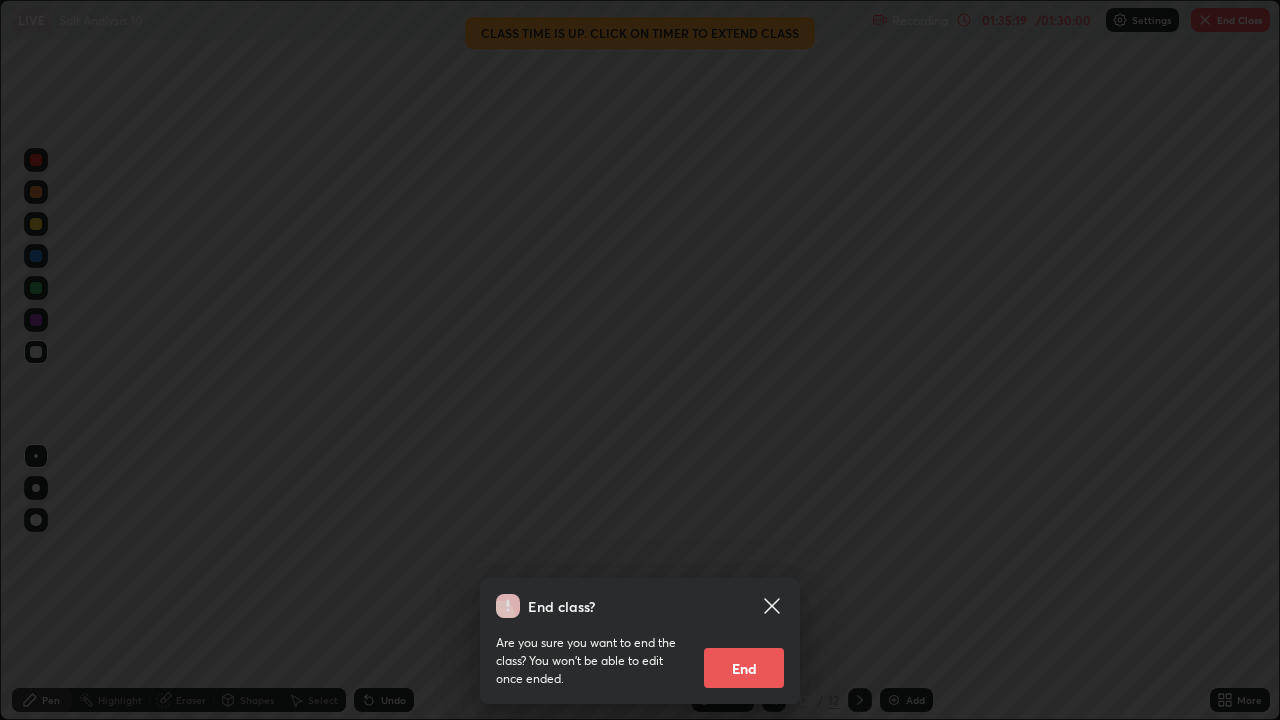 click on "End" at bounding box center (744, 668) 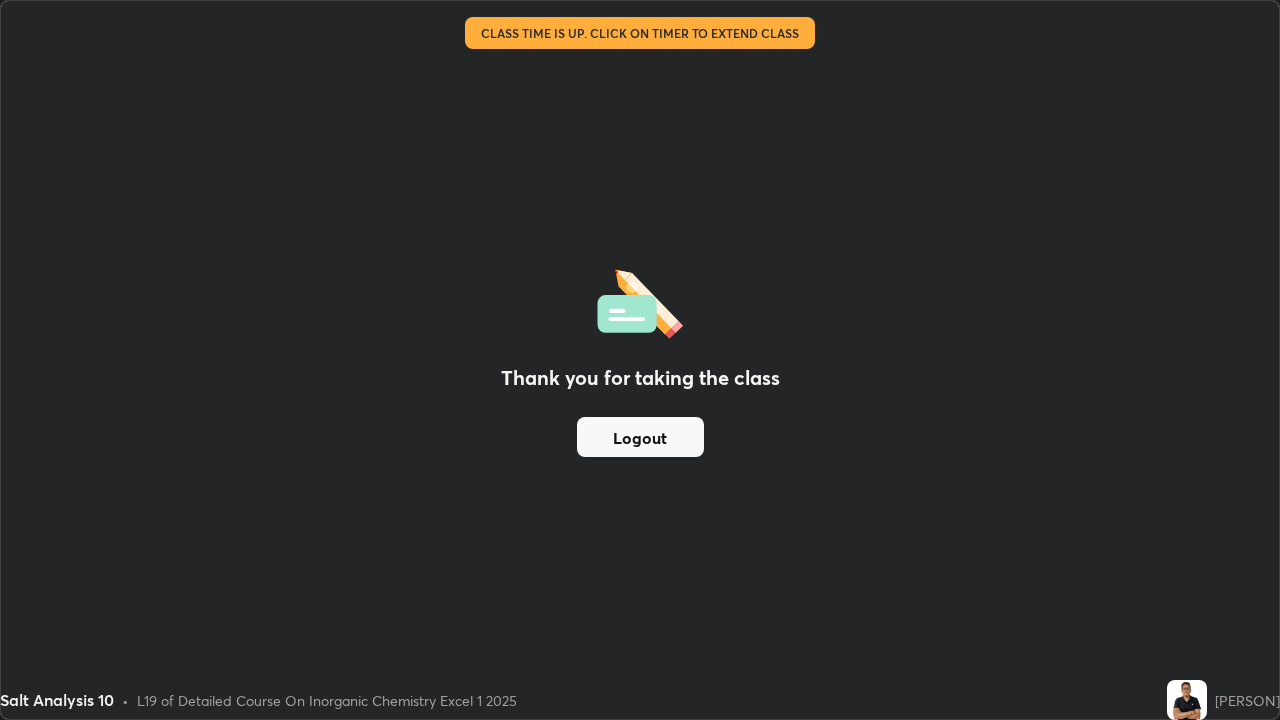 click on "Logout" at bounding box center [640, 437] 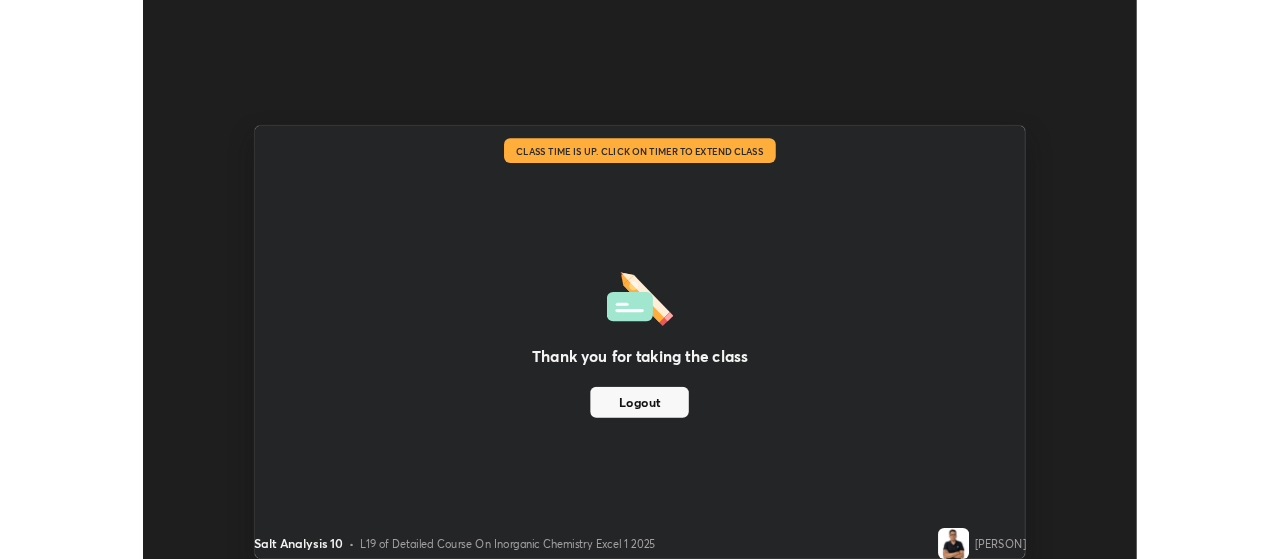 scroll, scrollTop: 559, scrollLeft: 1280, axis: both 